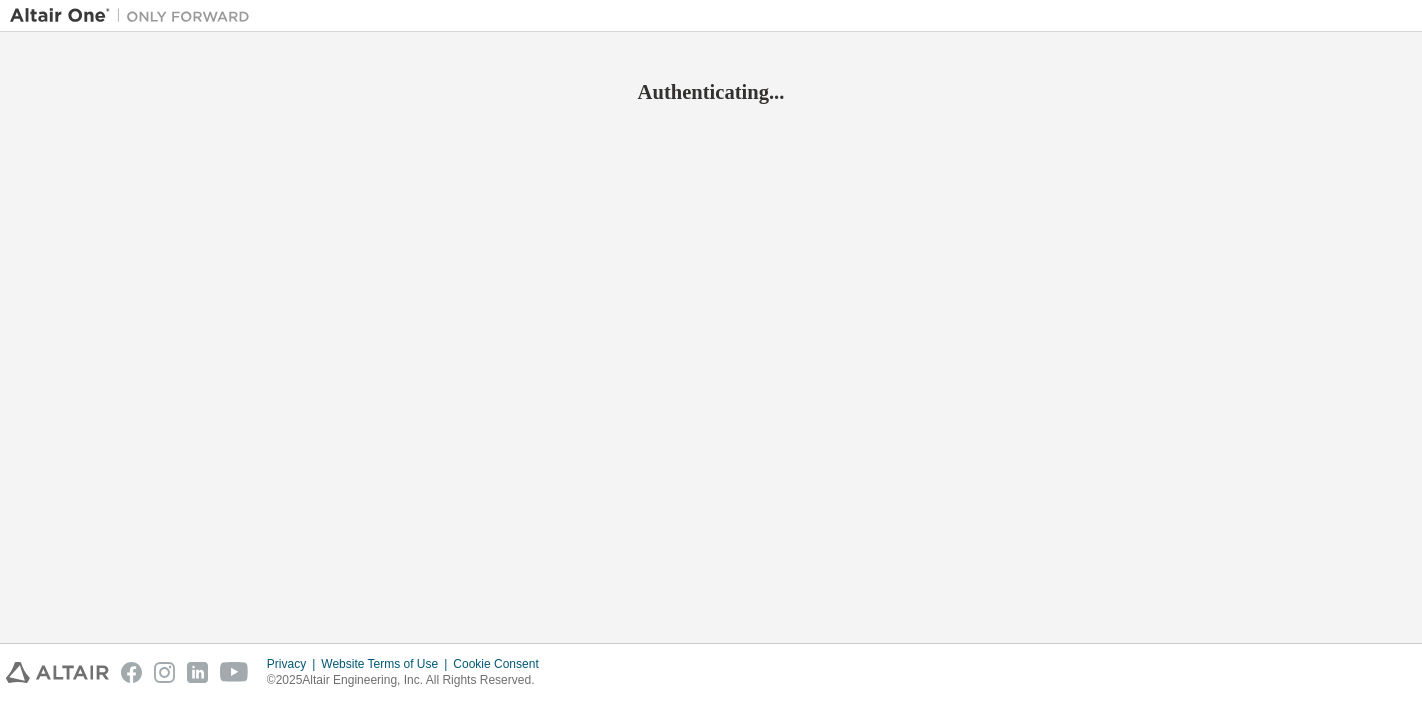 scroll, scrollTop: 0, scrollLeft: 0, axis: both 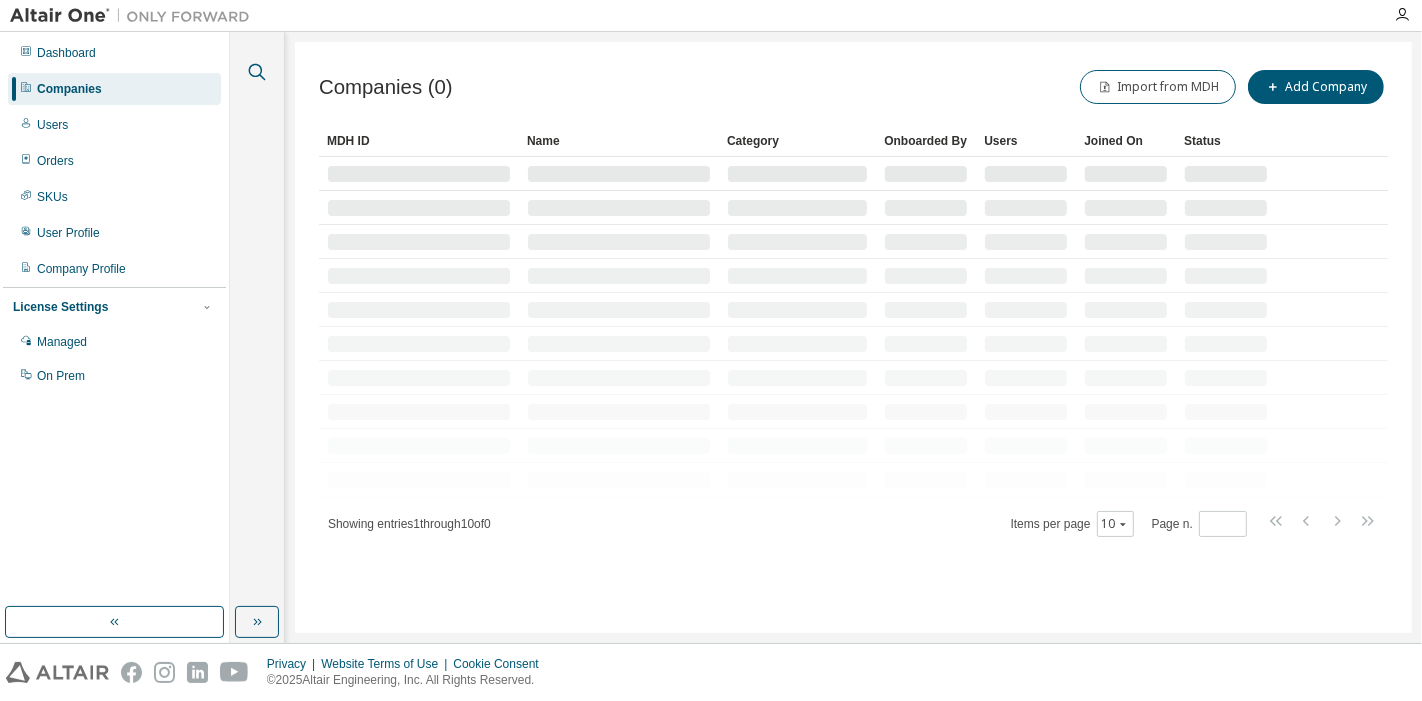 click 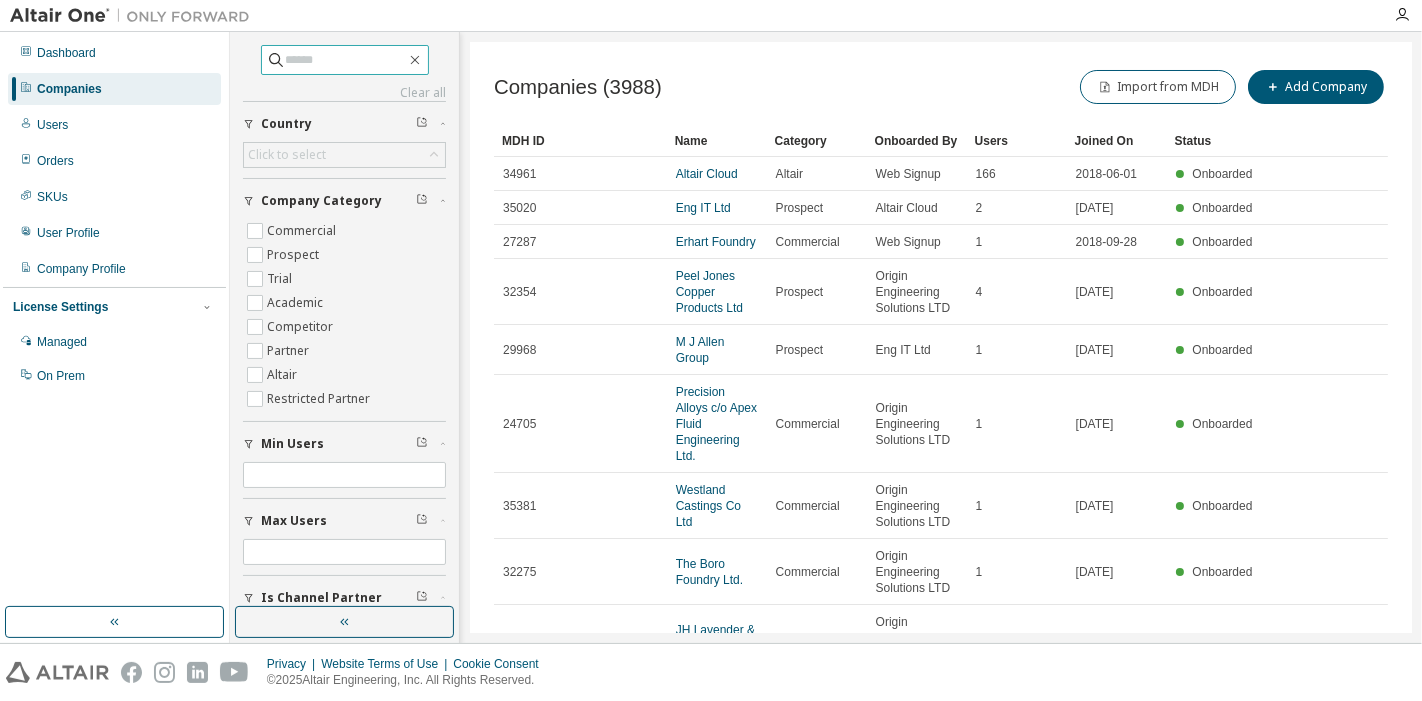click at bounding box center [346, 60] 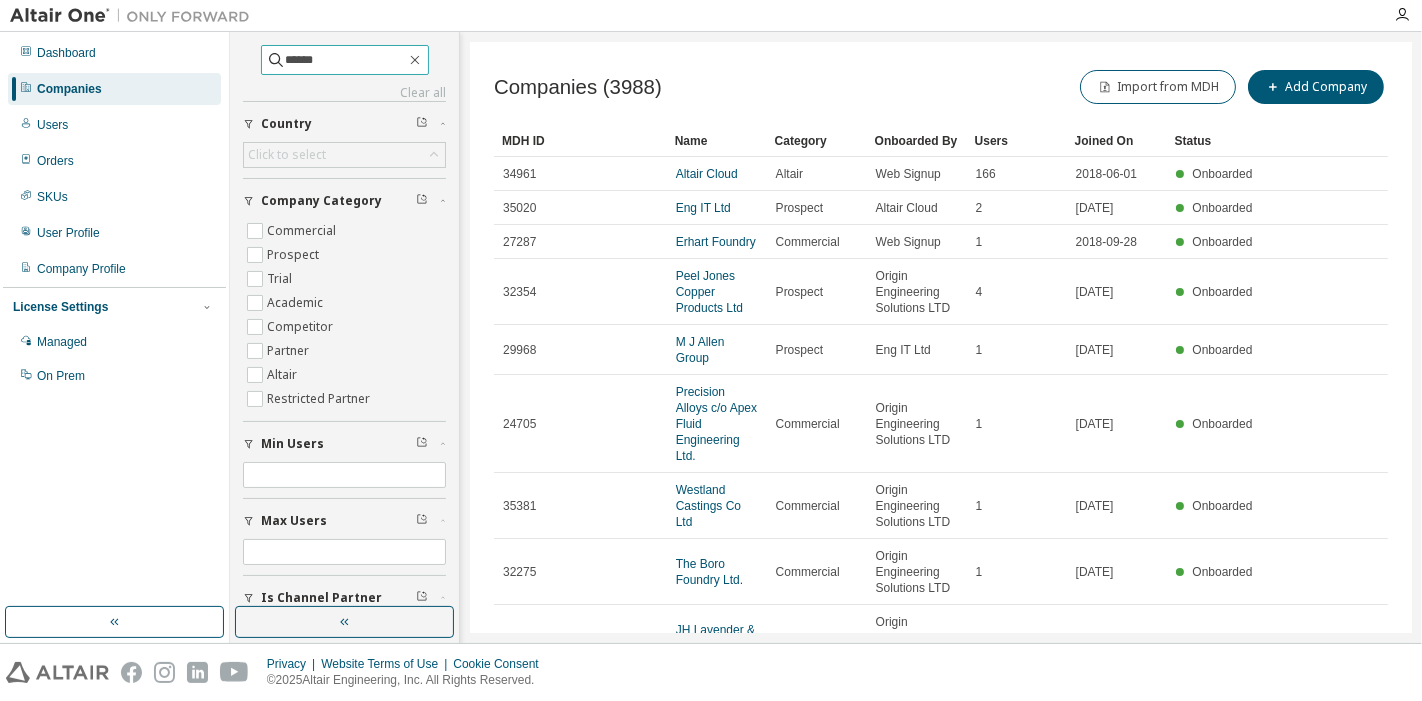 type on "******" 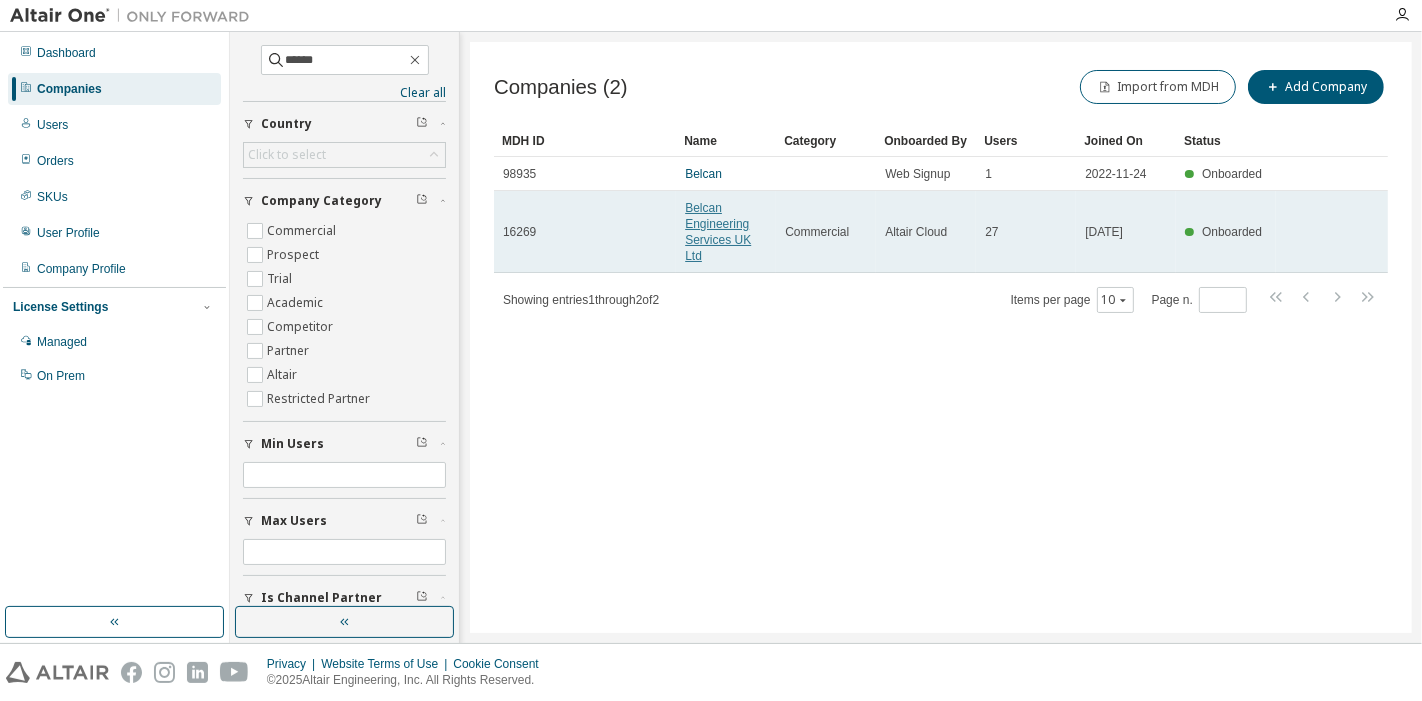 click on "Belcan Engineering Services UK Ltd" at bounding box center (718, 232) 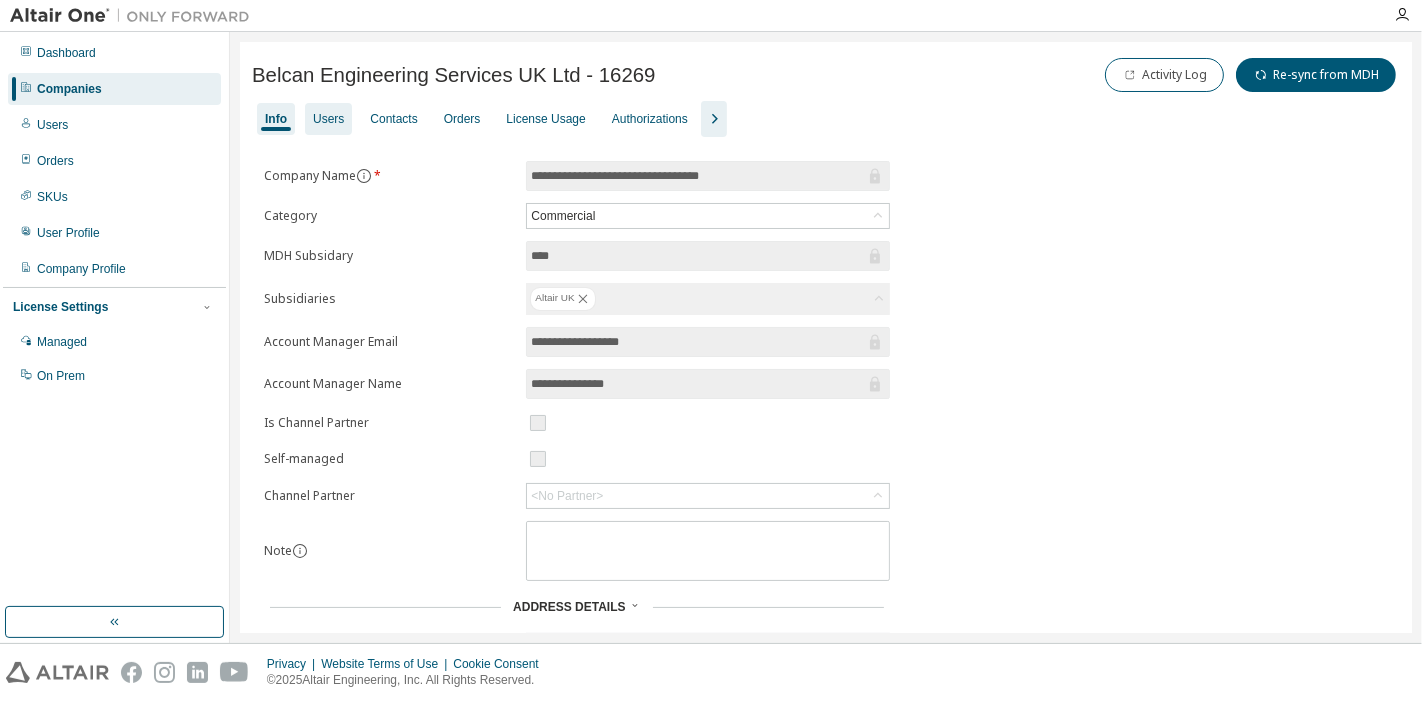 click on "Users" at bounding box center (328, 119) 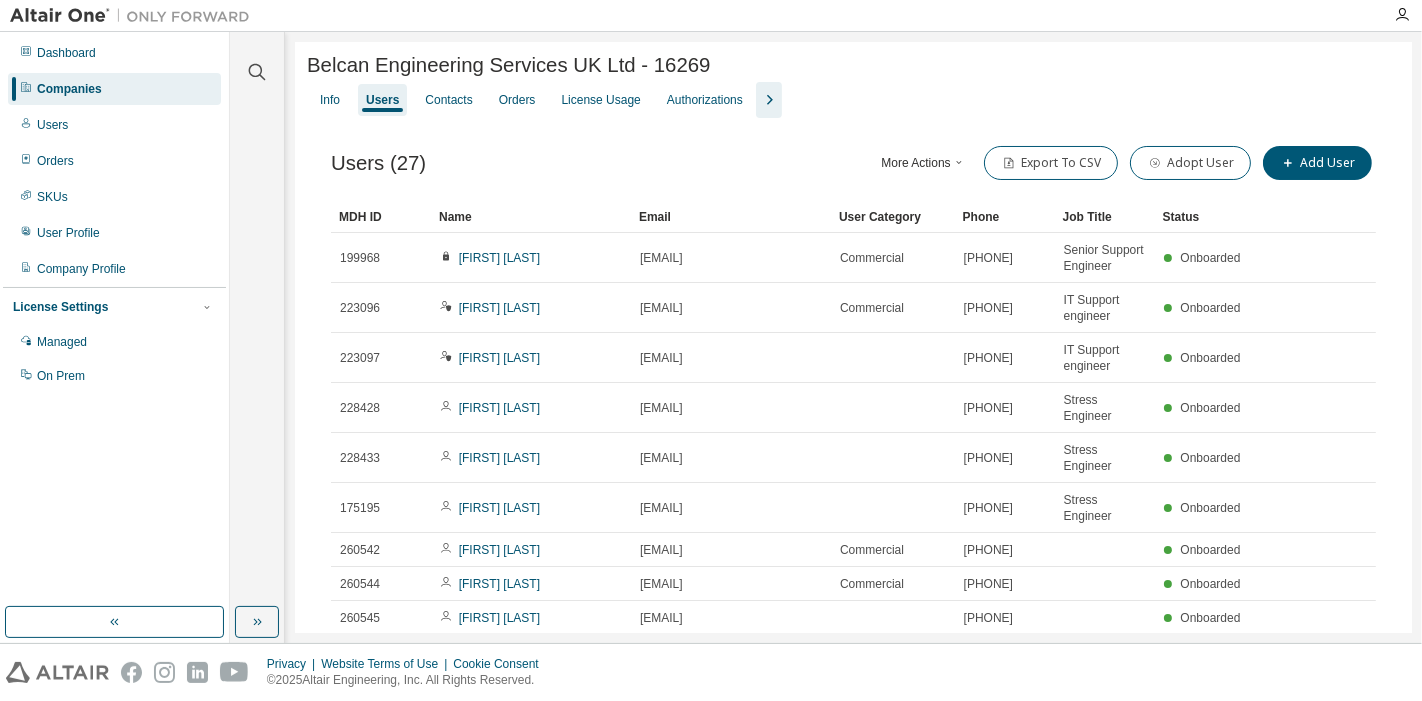 click on "Name" at bounding box center [531, 217] 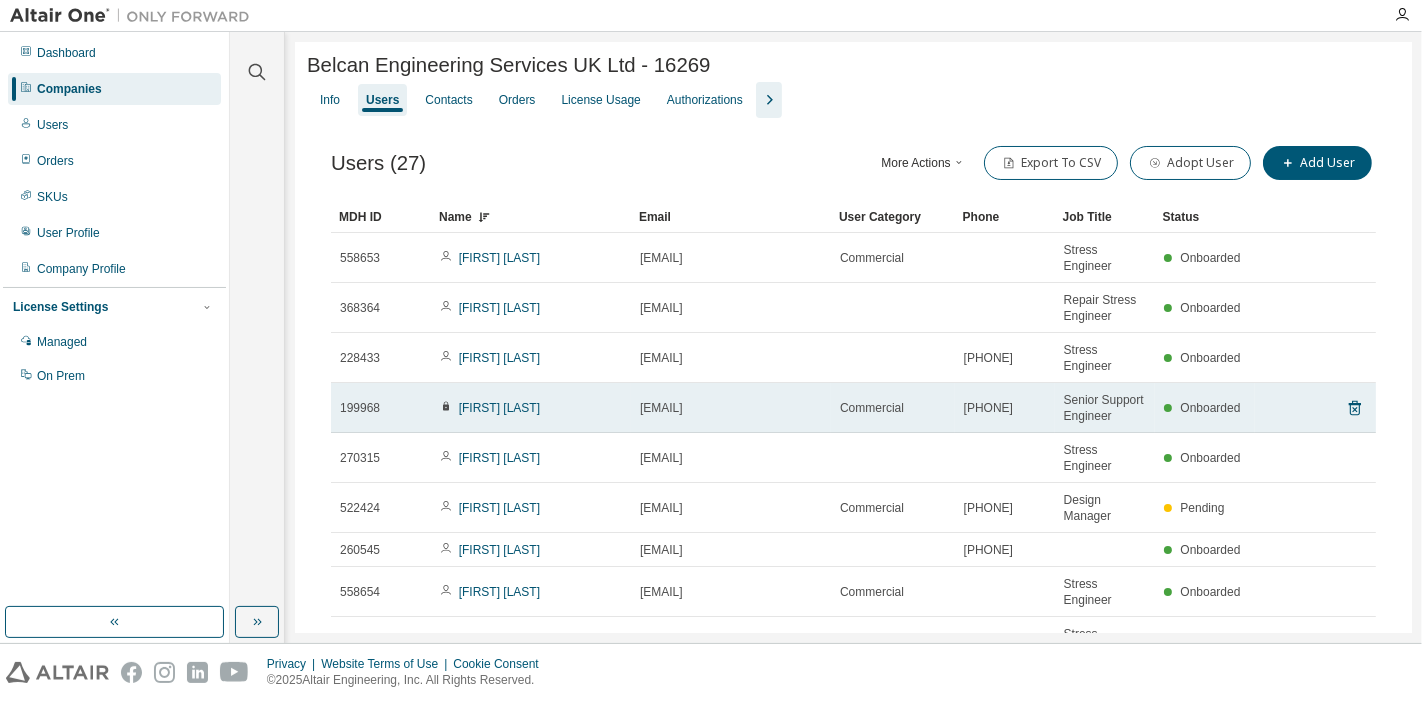 scroll, scrollTop: 95, scrollLeft: 0, axis: vertical 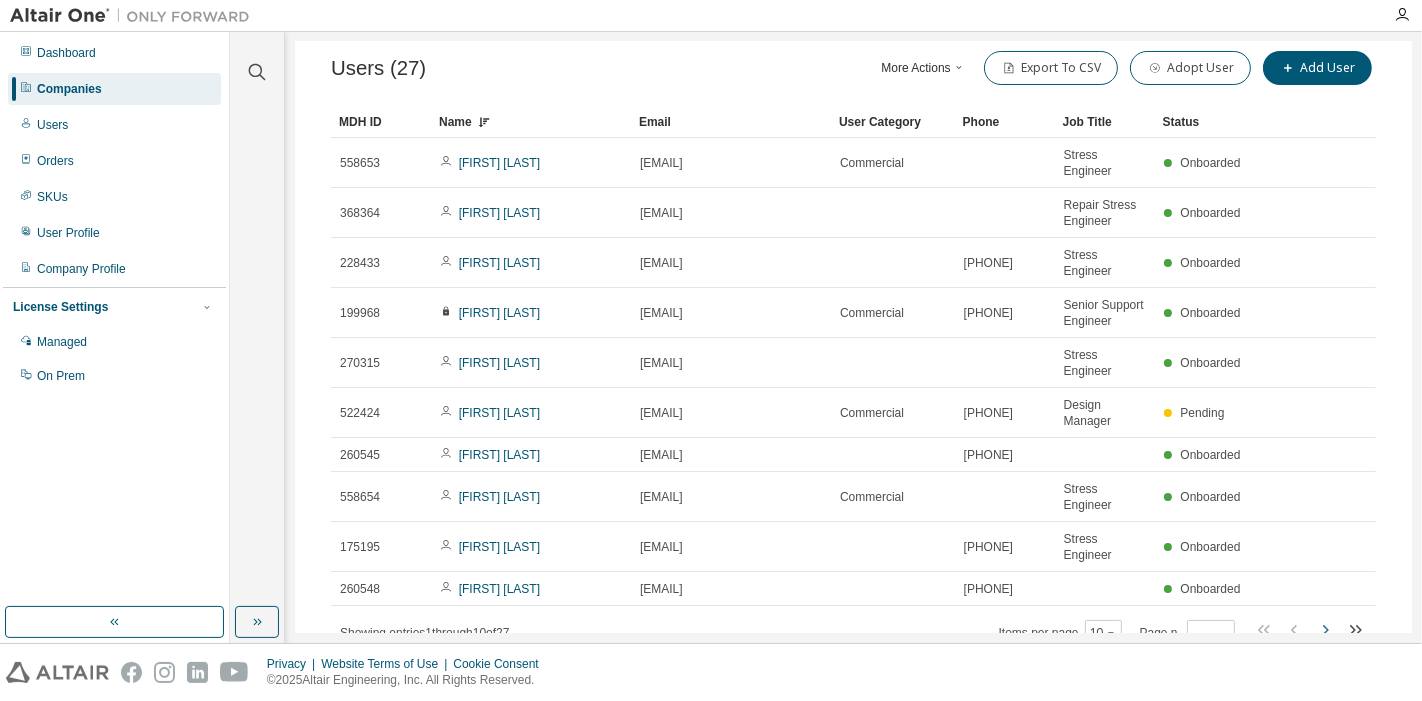 click 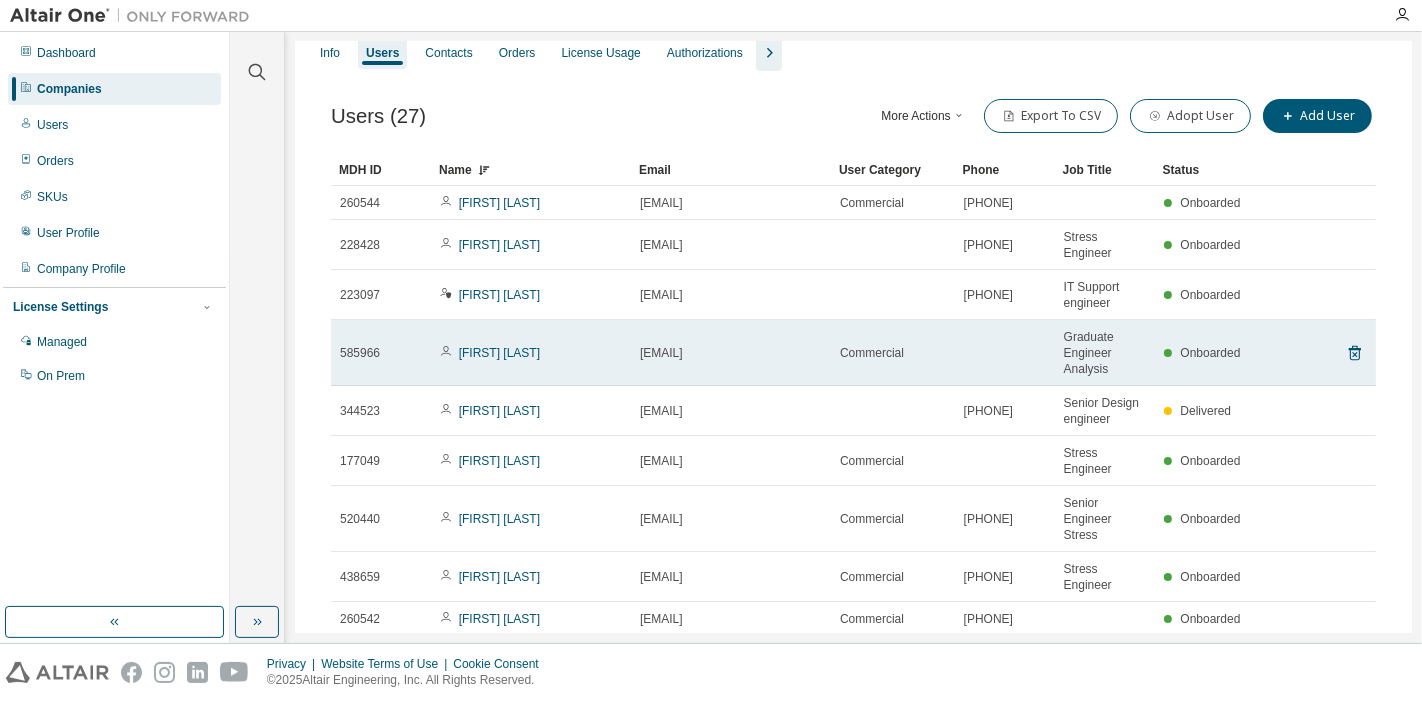 scroll, scrollTop: 95, scrollLeft: 0, axis: vertical 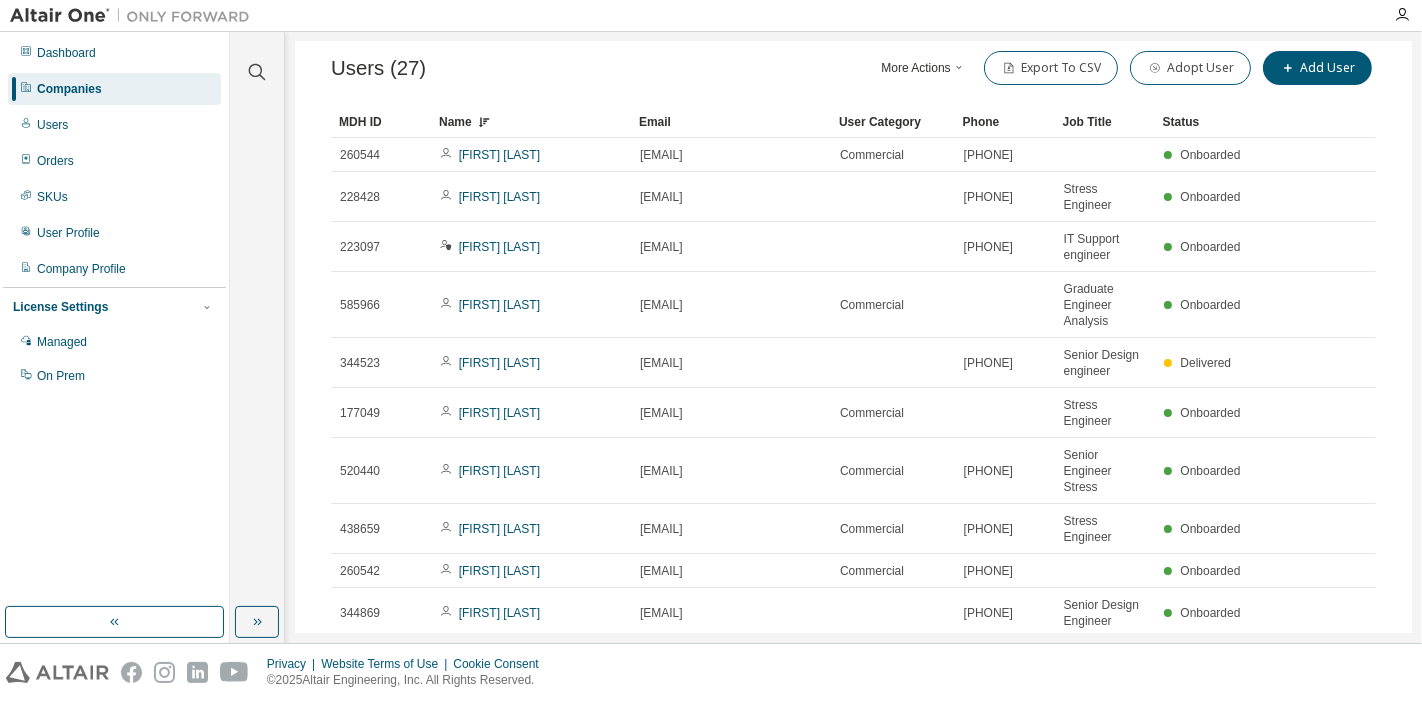 click 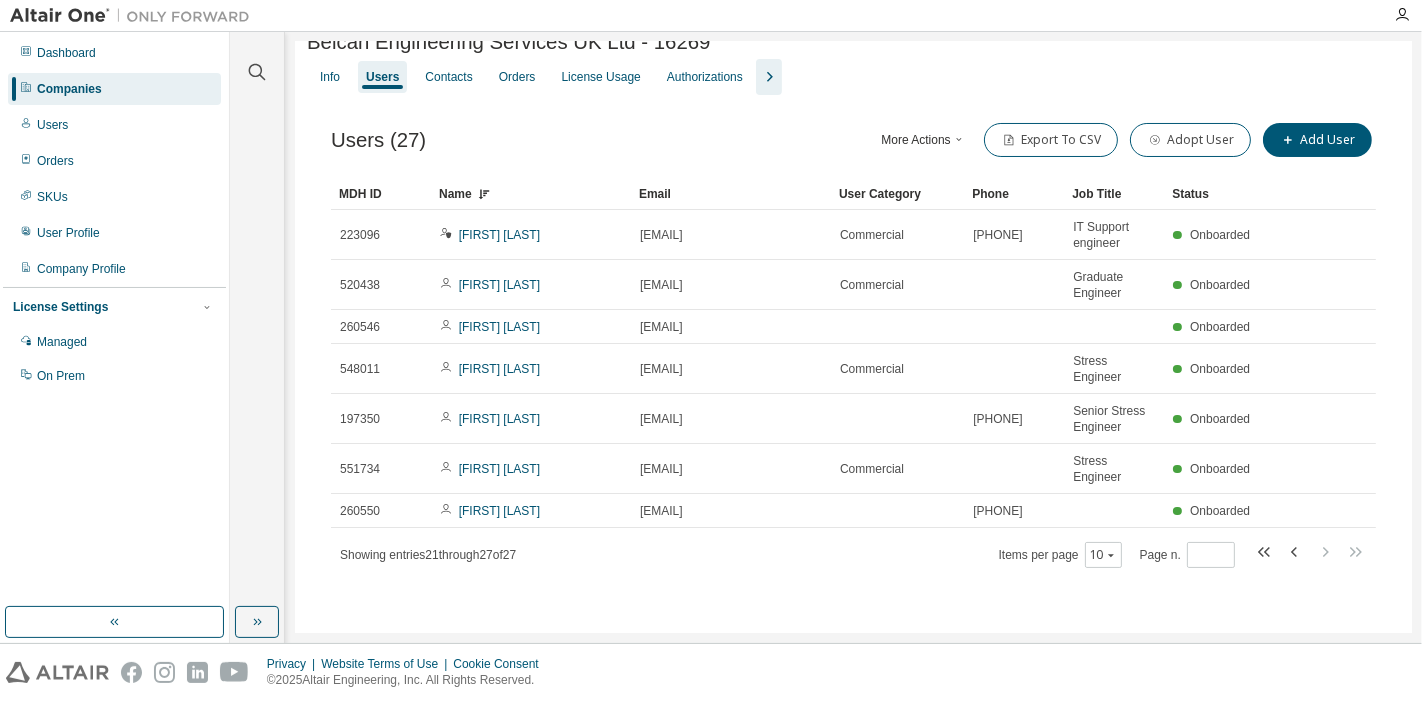 scroll, scrollTop: 0, scrollLeft: 0, axis: both 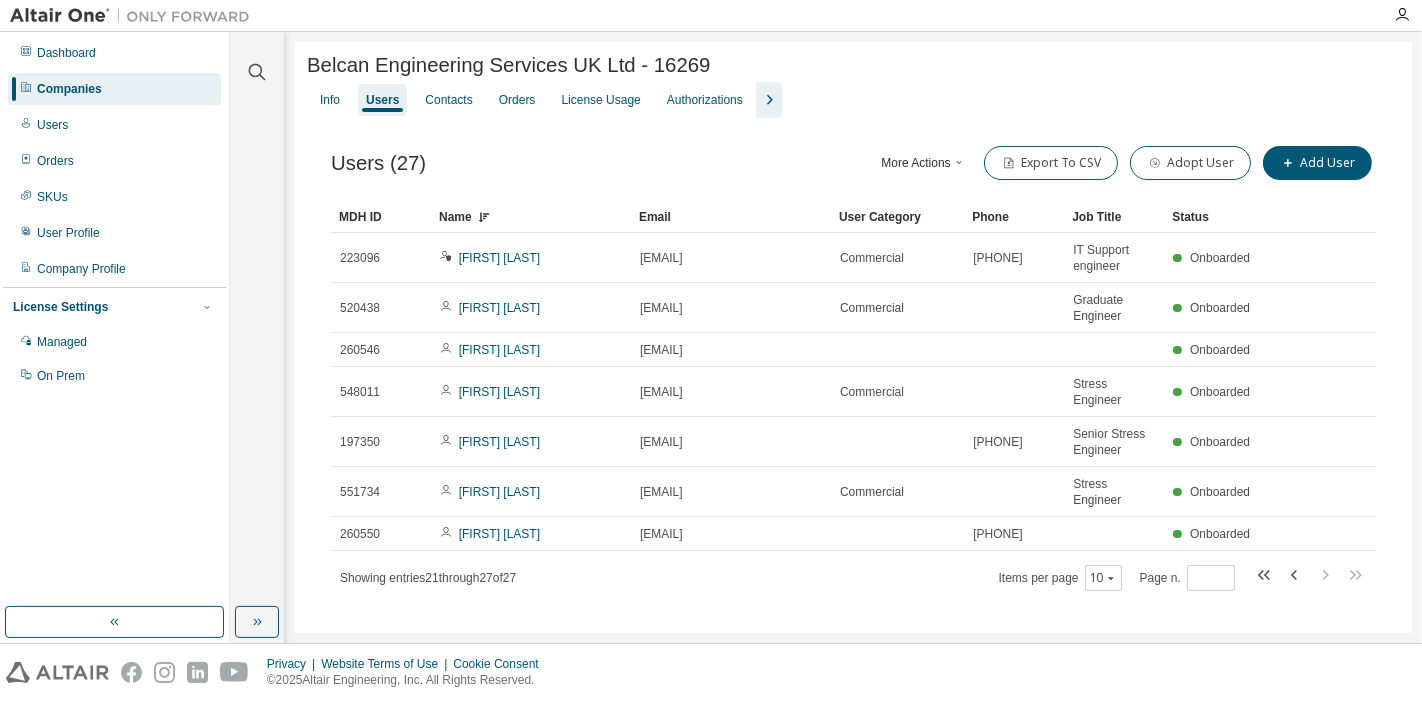 click on "Users (27) More Actions Import From CSV Export To CSV Adopt User Add User Clear Load Save Save As Field Operator Value Select filter Select operand Add criteria Search MDH ID Name Email User Category Phone Job Title Status 223096    [NAME] [EMAIL] Commercial [PHONE] IT Support engineer Onboarded 520438    [NAME] [EMAIL] Commercial Graduate Engineer Onboarded 260546    [NAME]  [EMAIL] Onboarded 548011    [NAME] [EMAIL] Commercial Stress Engineer Onboarded 197350    [NAME] [EMAIL] 07802 419627 Senior Stress Engineer Onboarded 551734    [NAME] [EMAIL] Commercial Stress Engineer Onboarded 260550    [NAME] [EMAIL] 0330 3905595 Onboarded Showing entries  21  through  27  of  27 Items per page 10 Page n. *" at bounding box center [853, 381] 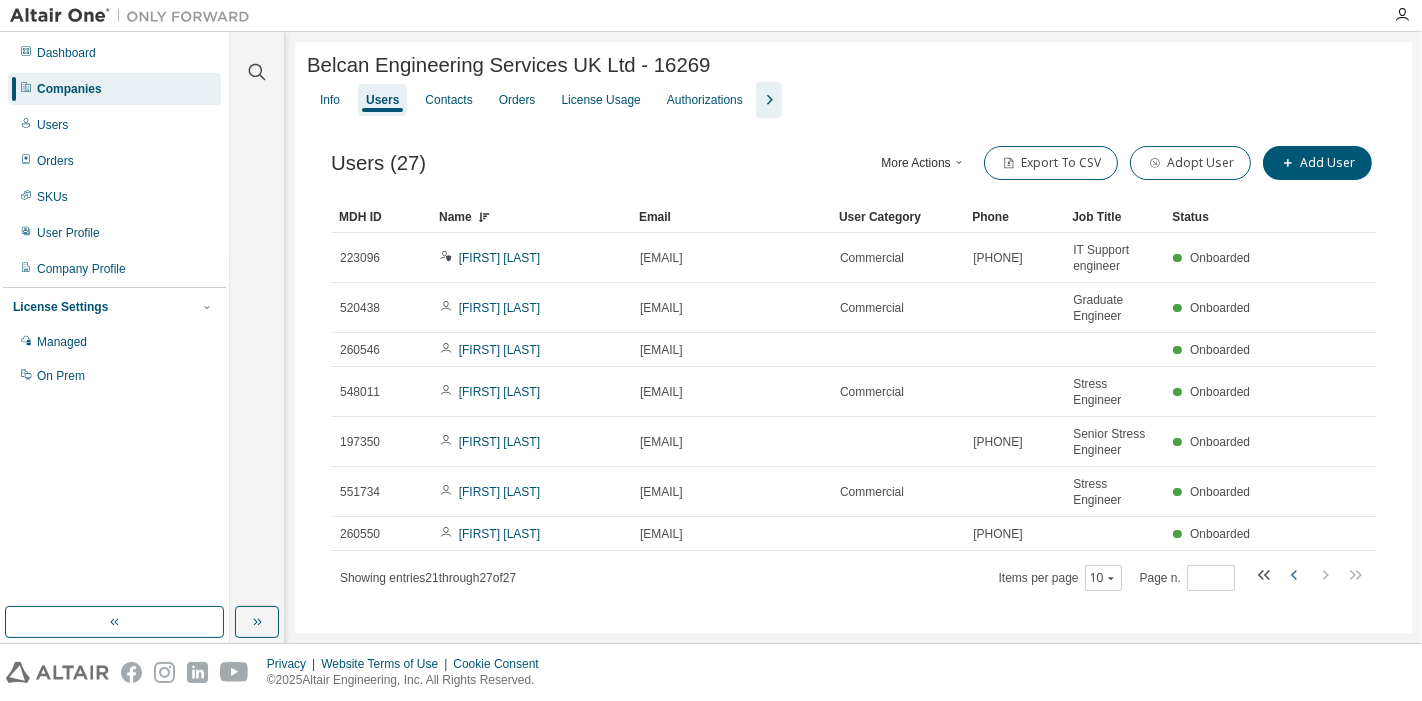 click 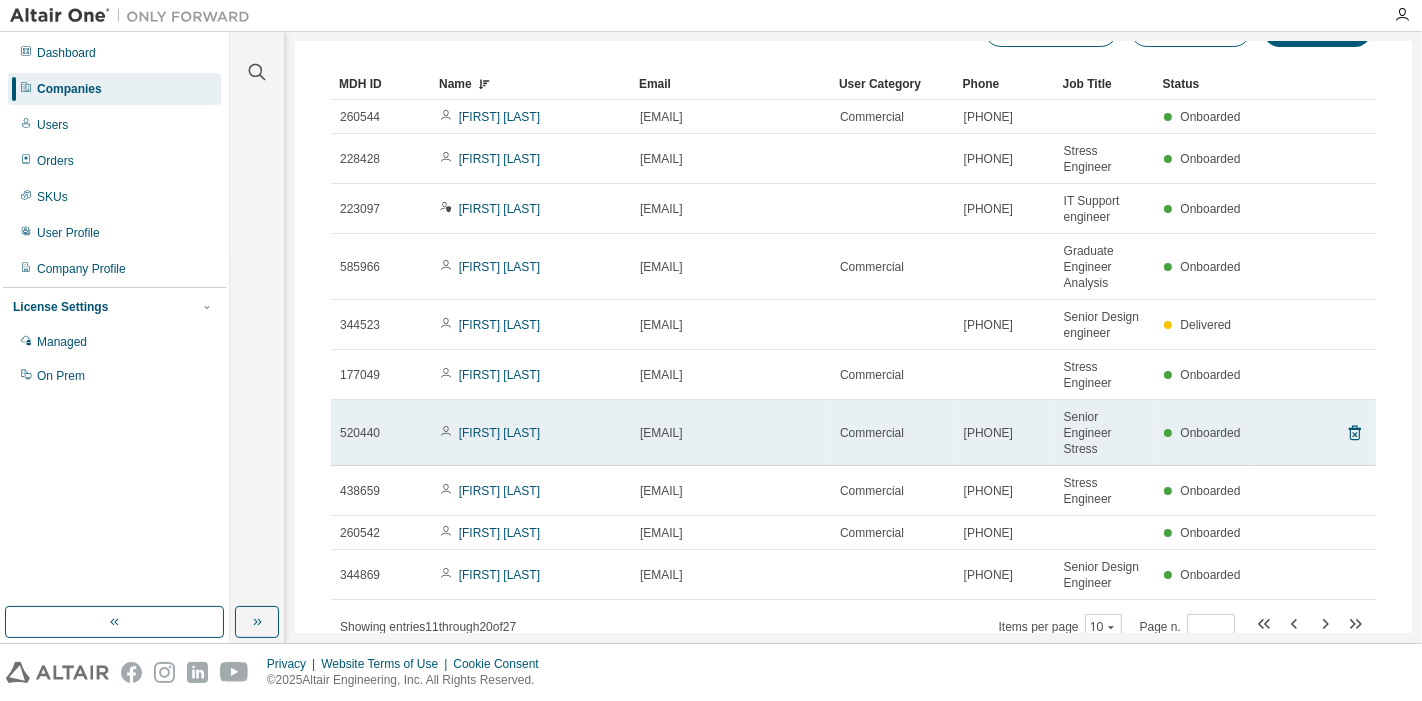 scroll, scrollTop: 142, scrollLeft: 0, axis: vertical 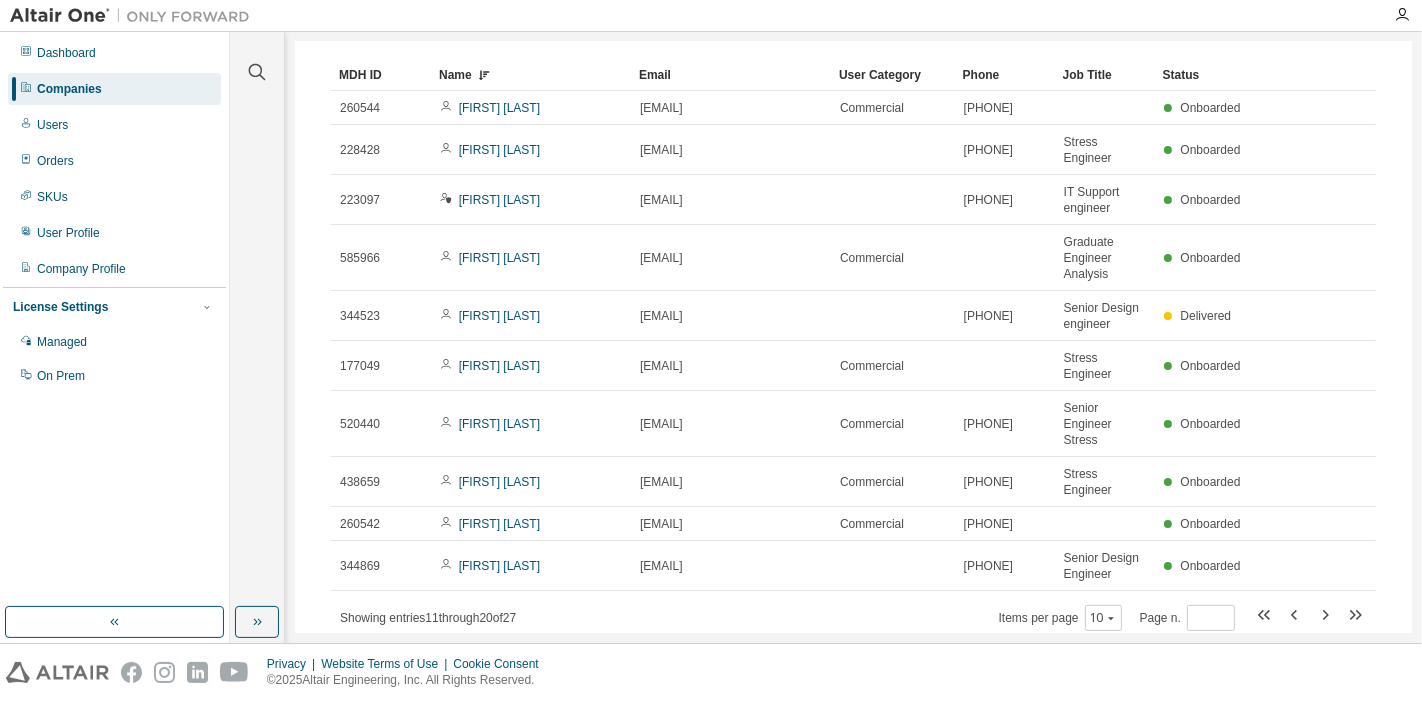 click on "Name" at bounding box center (531, 75) 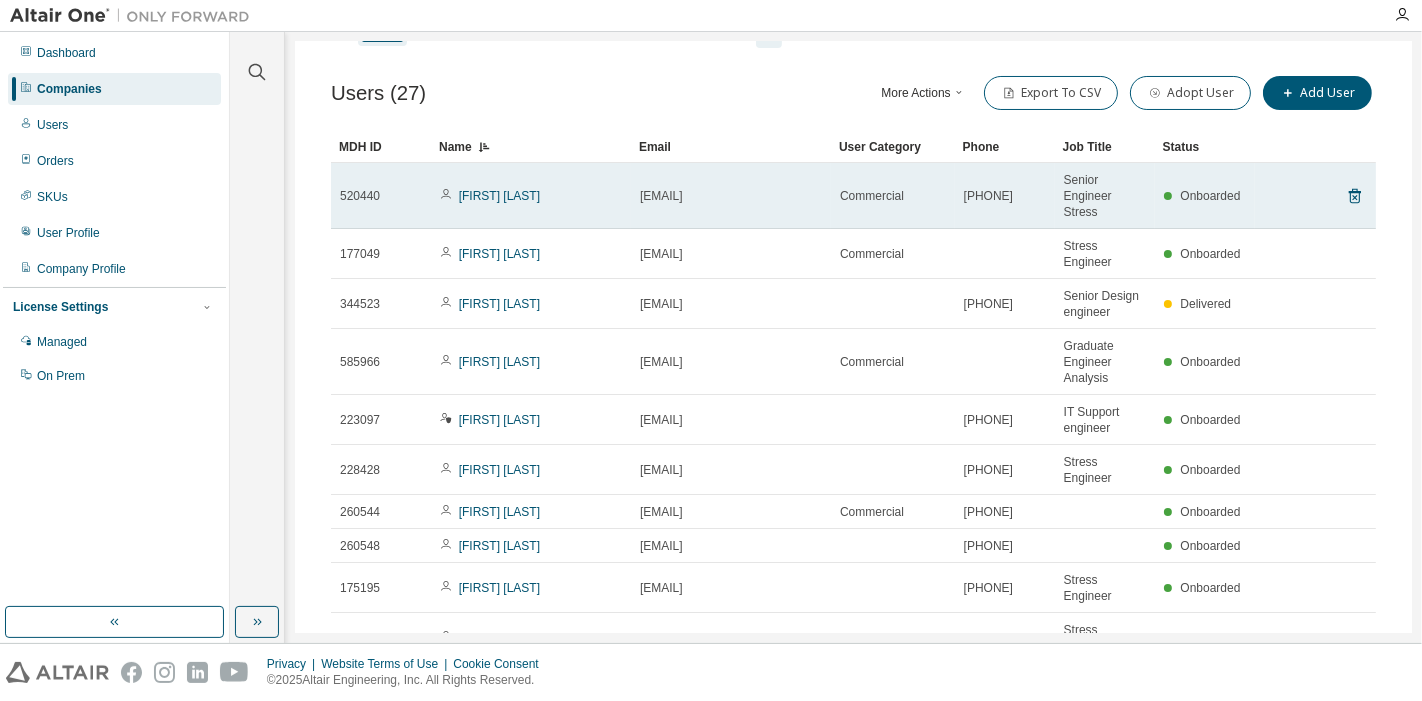 scroll, scrollTop: 127, scrollLeft: 0, axis: vertical 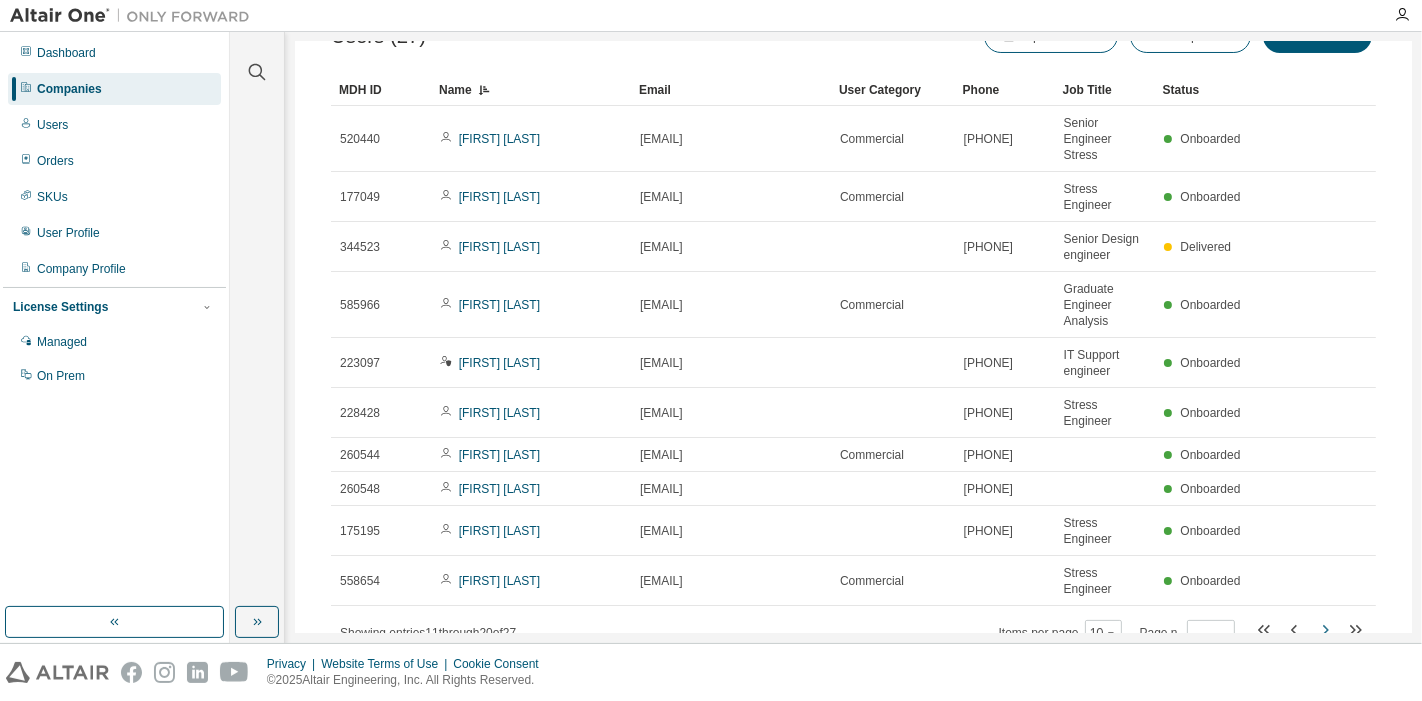 click 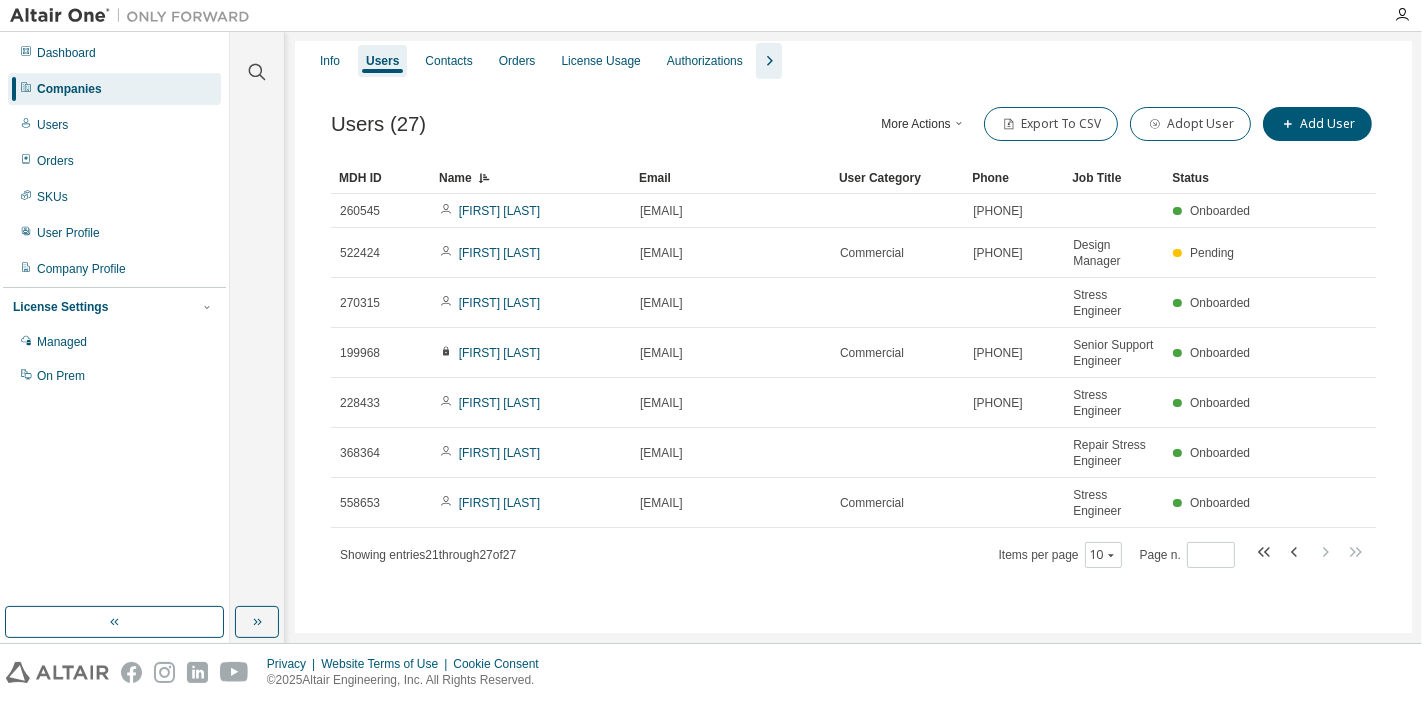 scroll, scrollTop: 0, scrollLeft: 0, axis: both 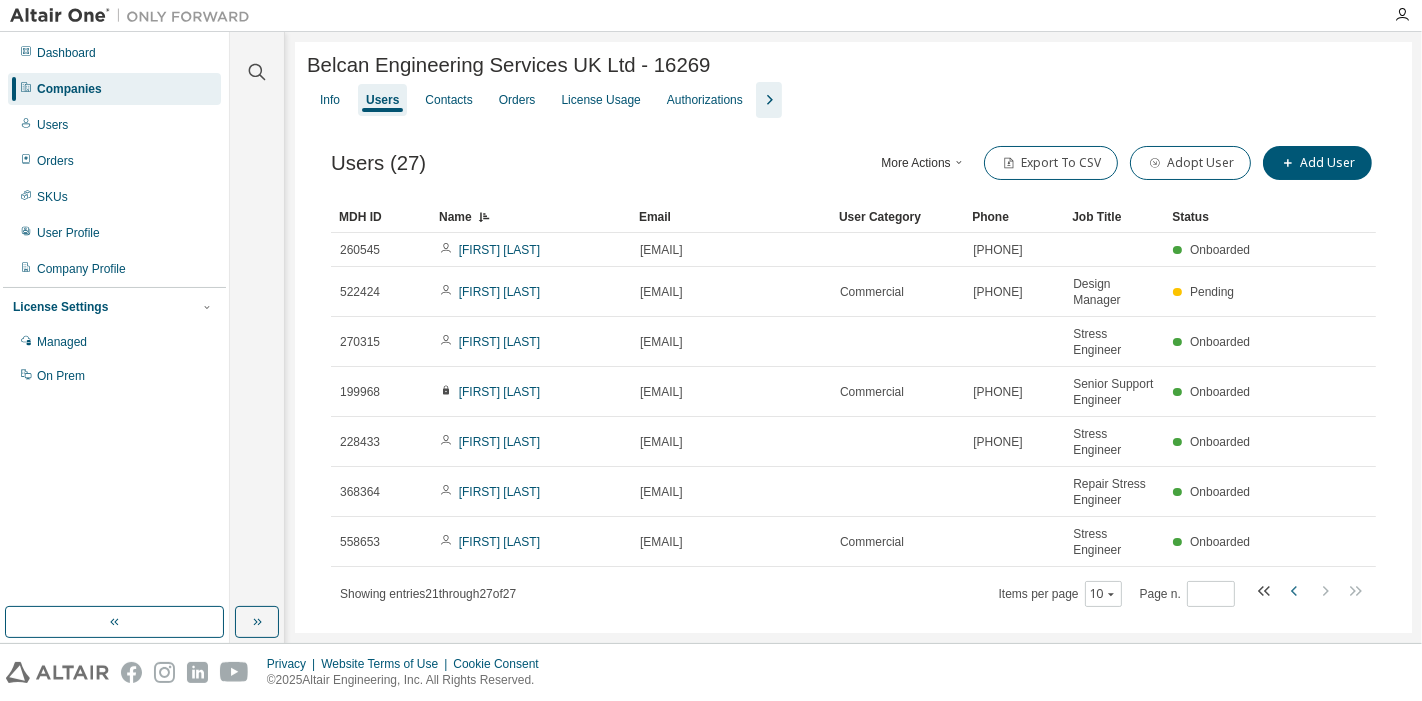 click 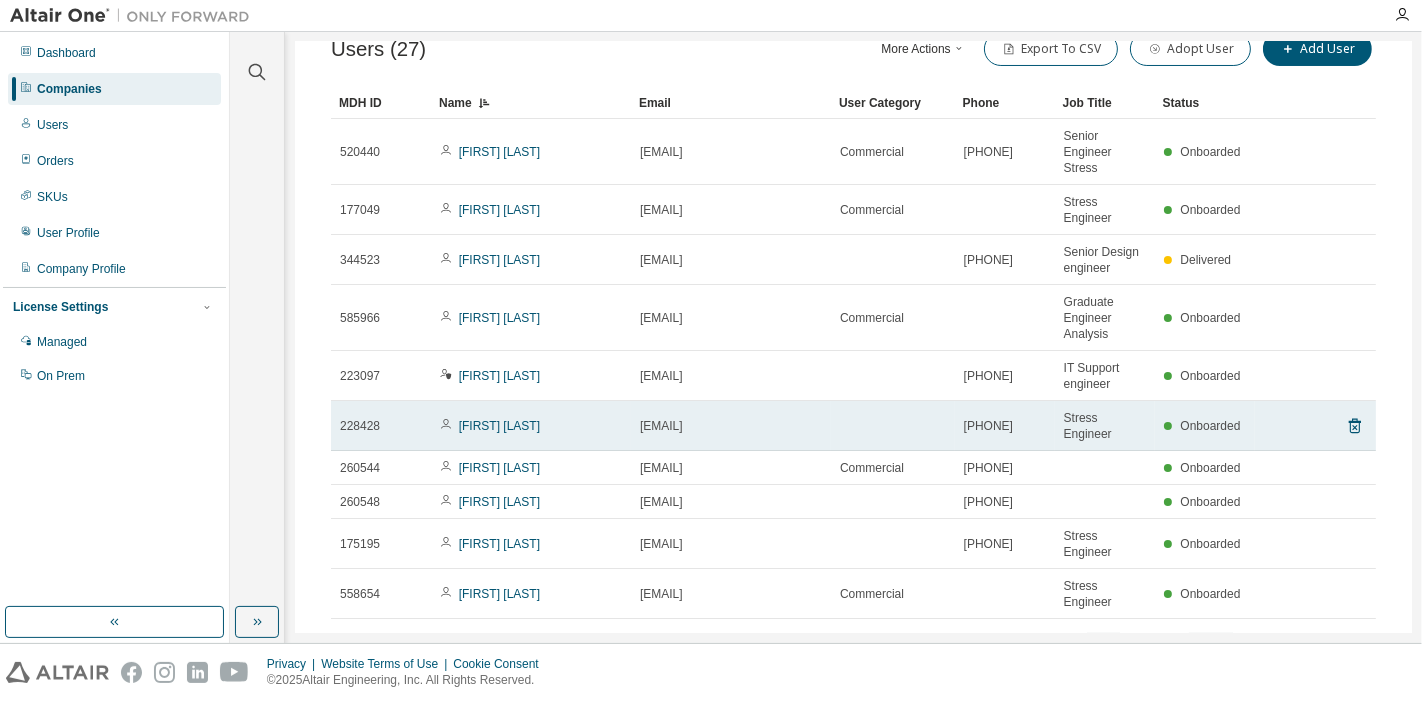 scroll, scrollTop: 127, scrollLeft: 0, axis: vertical 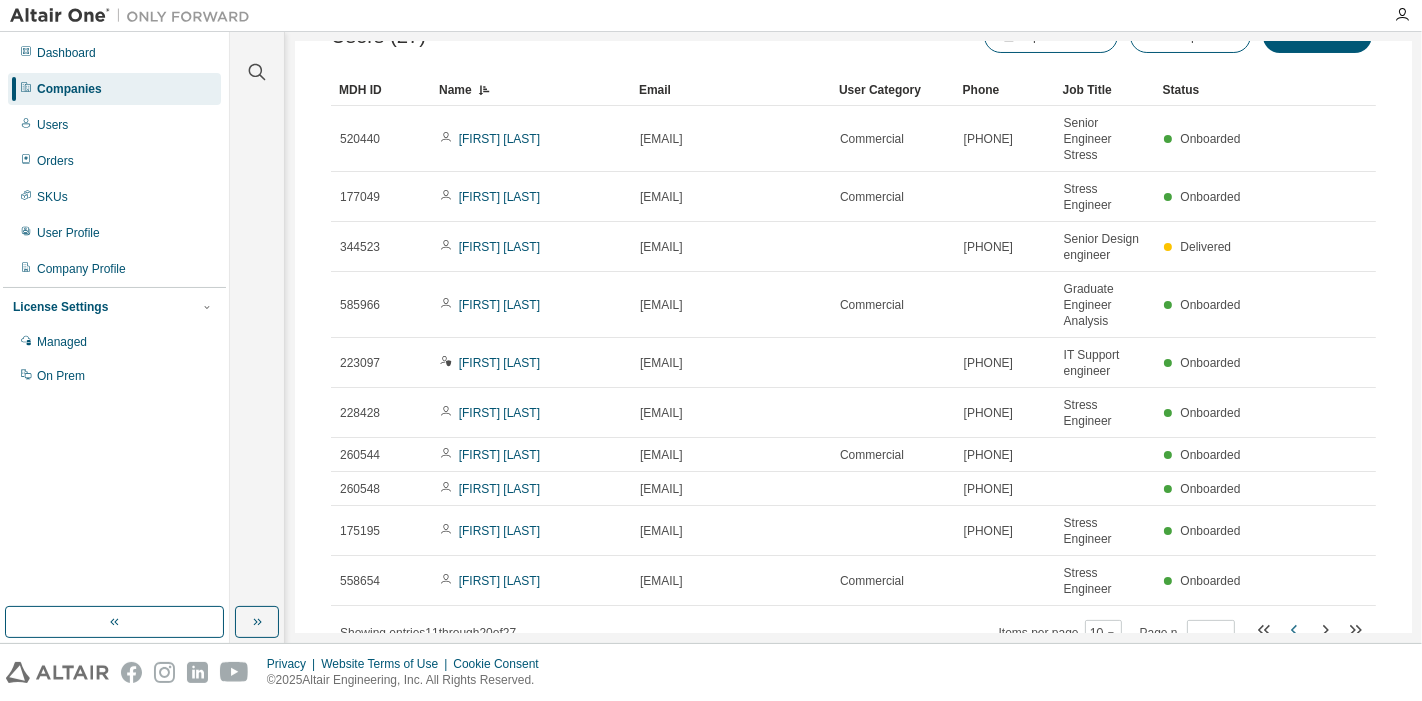 click 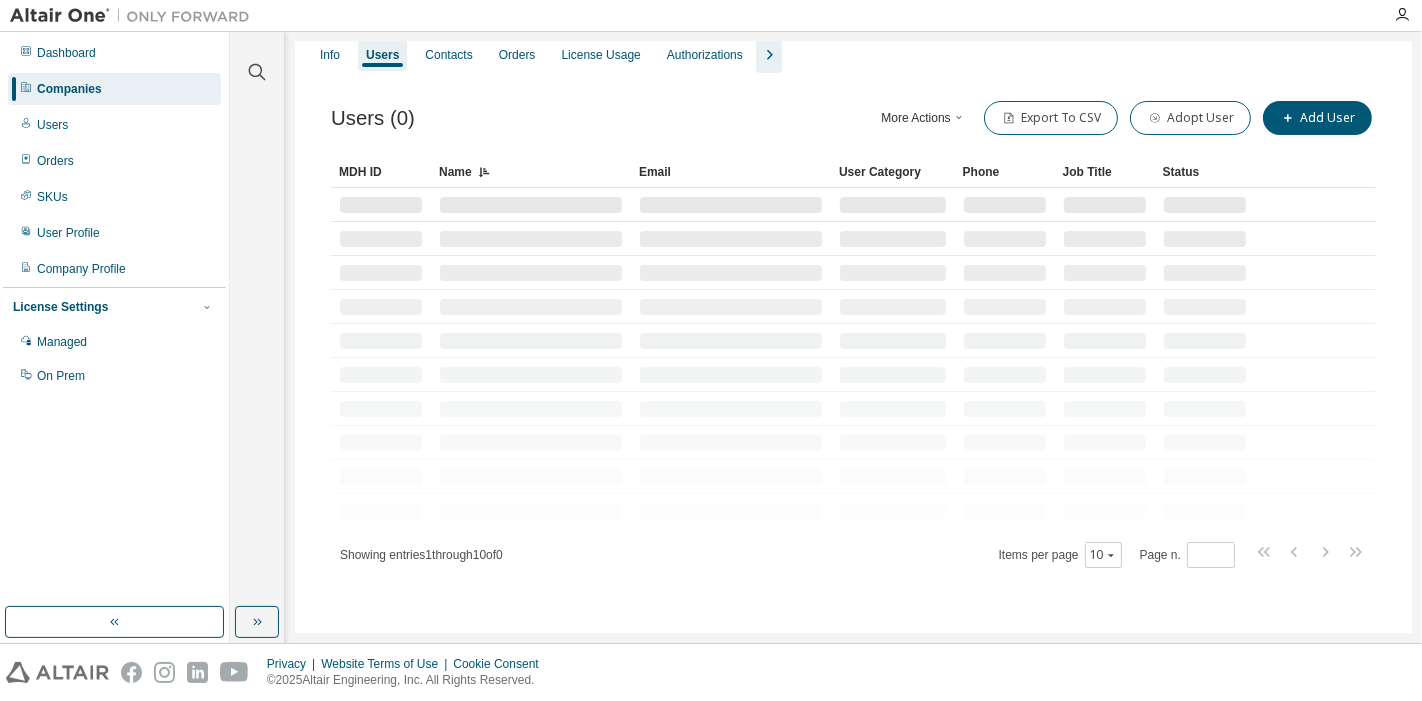 scroll, scrollTop: 111, scrollLeft: 0, axis: vertical 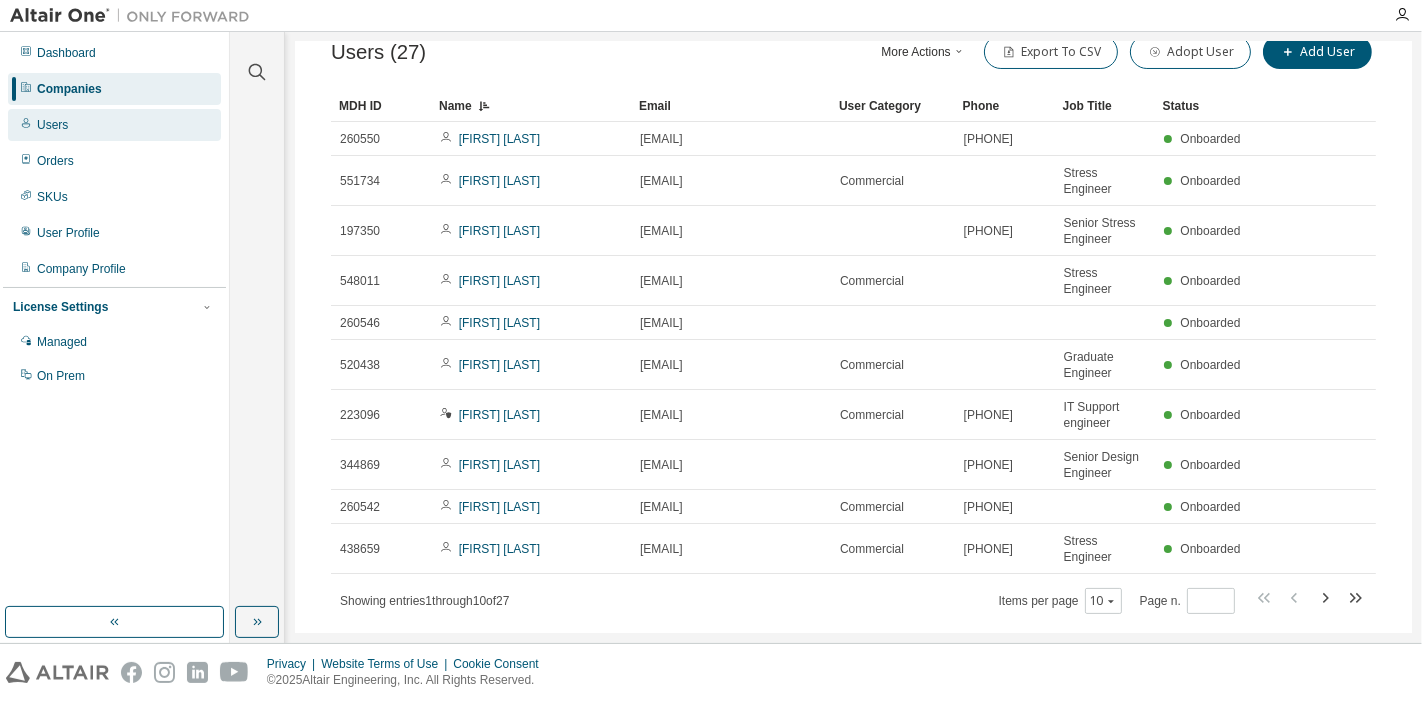 click on "Users" at bounding box center [52, 125] 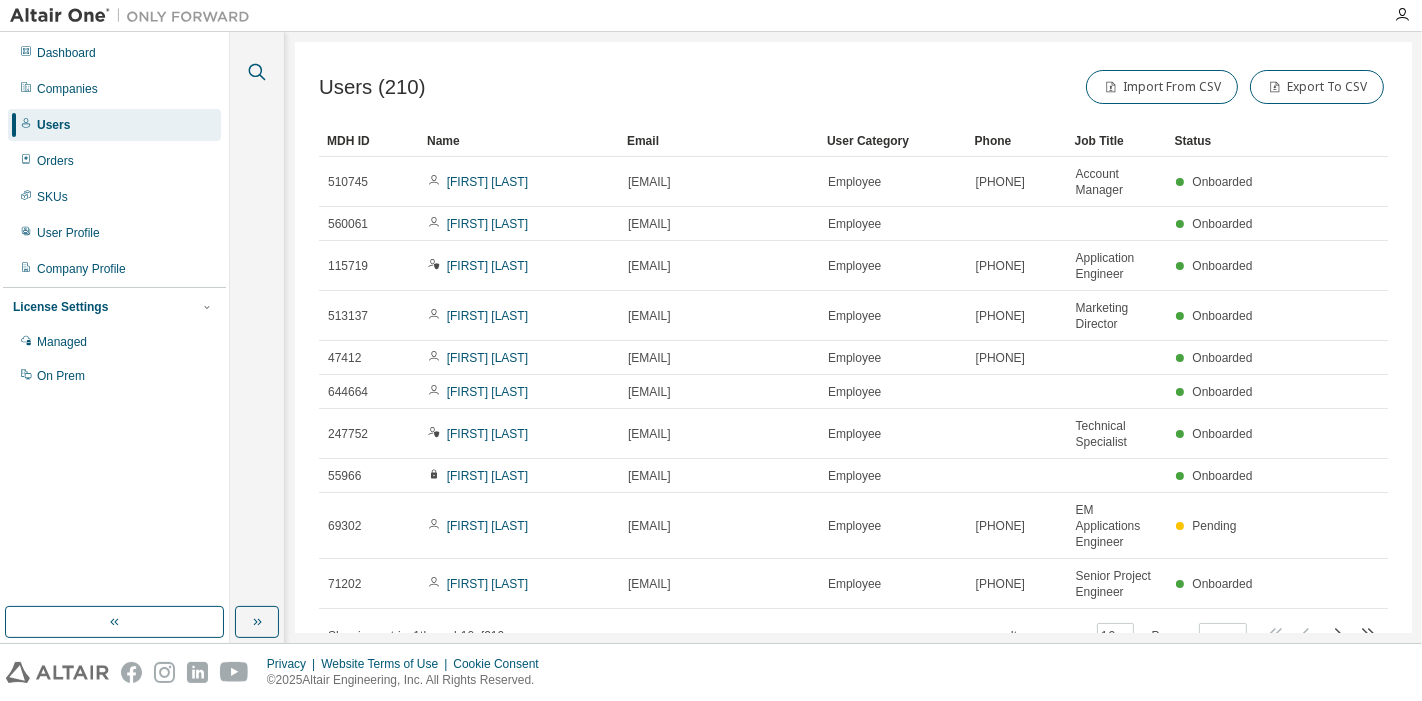 click 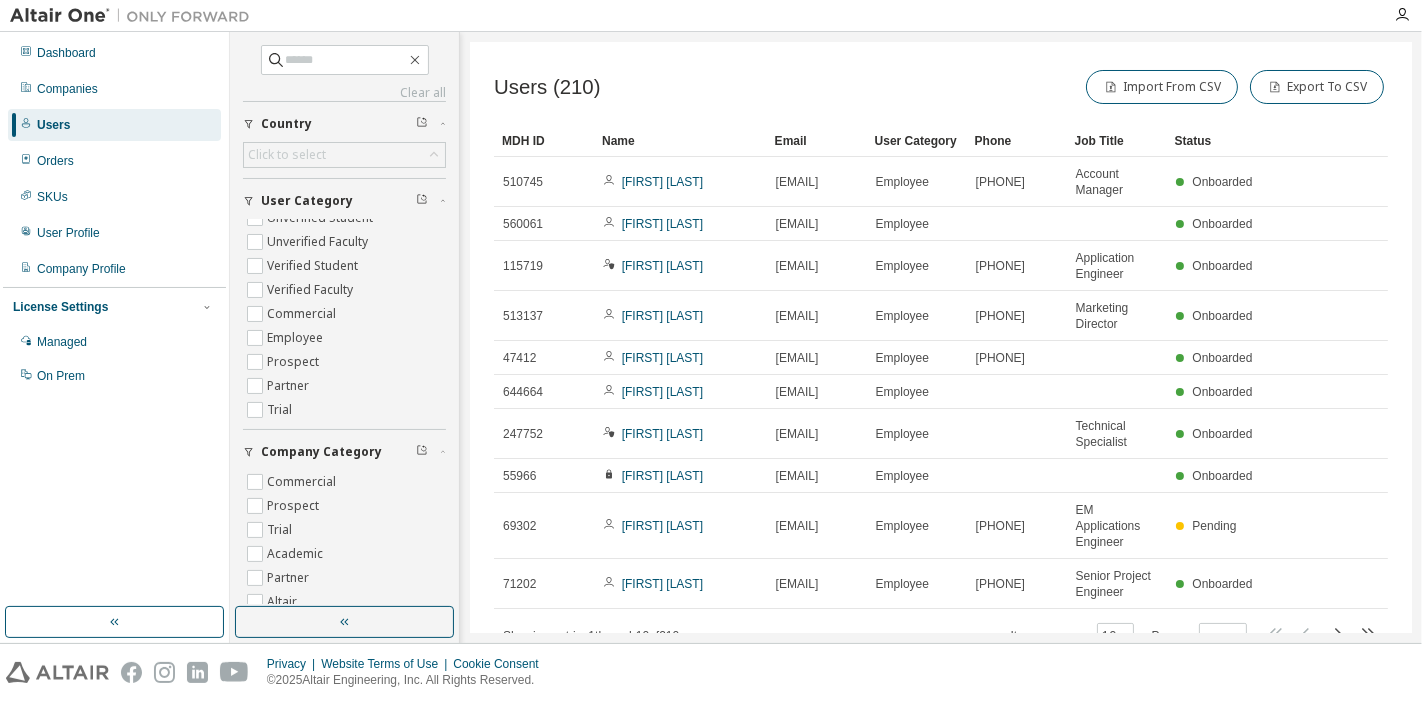 scroll, scrollTop: 0, scrollLeft: 0, axis: both 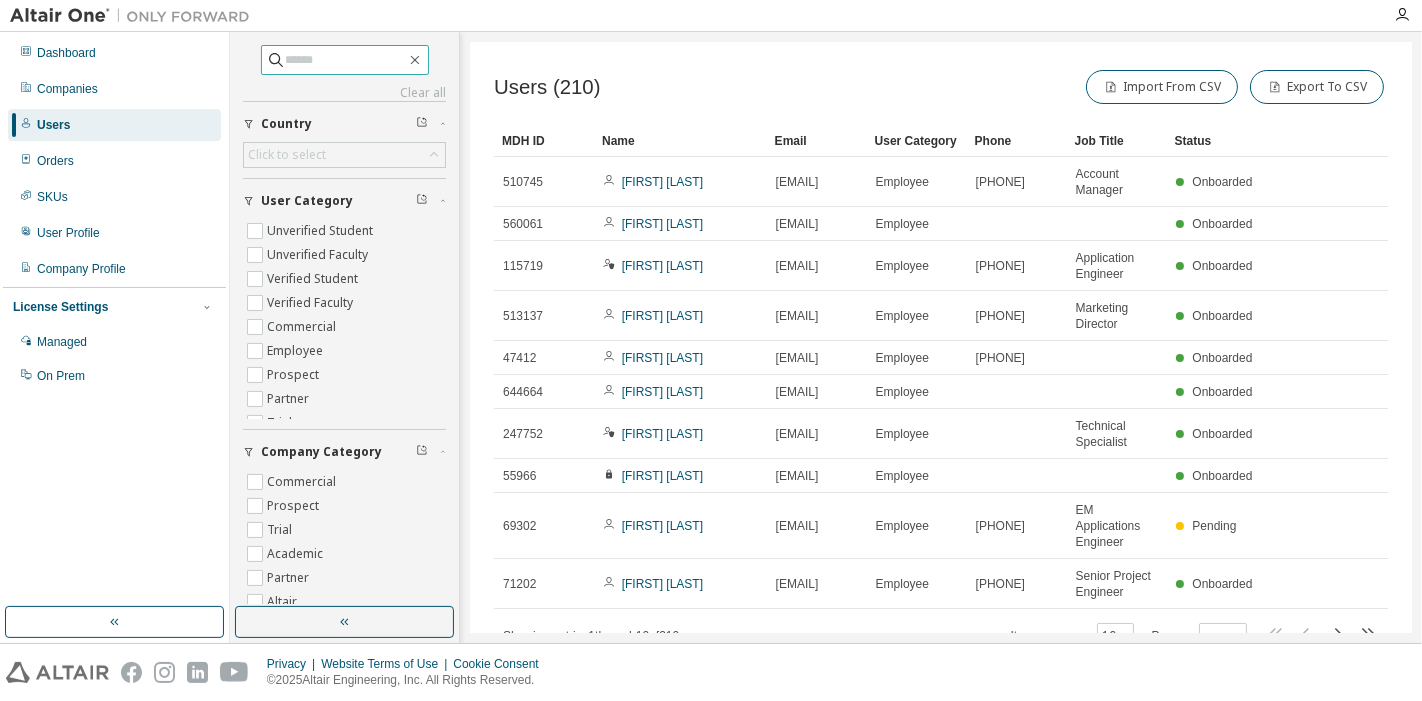 click at bounding box center [346, 60] 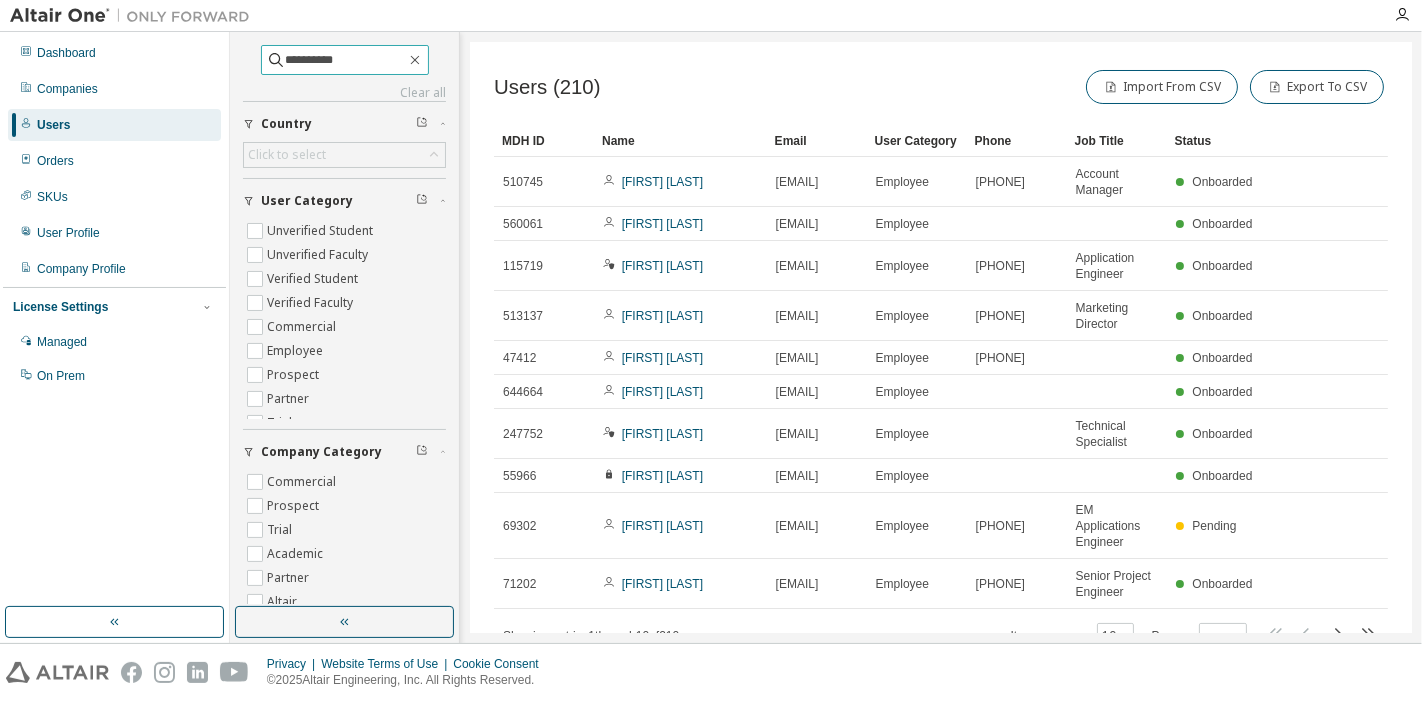 type on "**********" 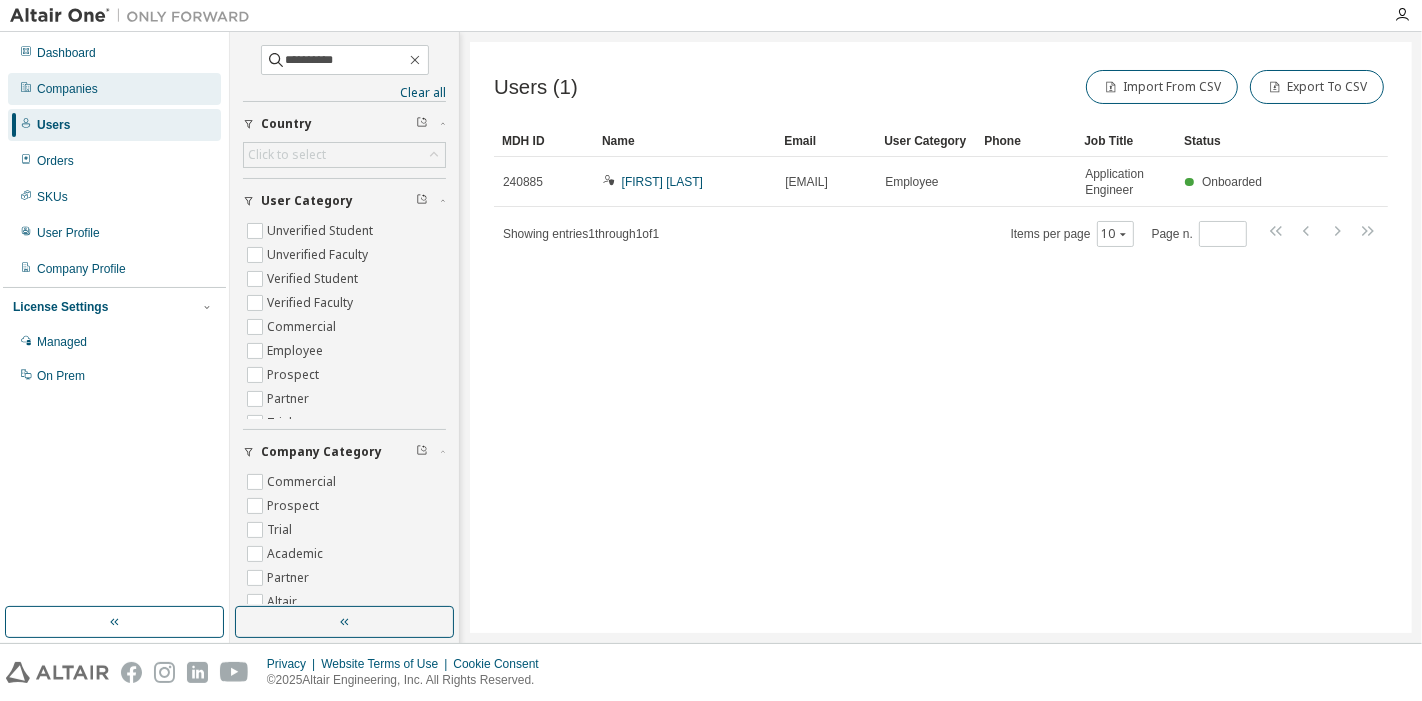 click on "Companies" at bounding box center (67, 89) 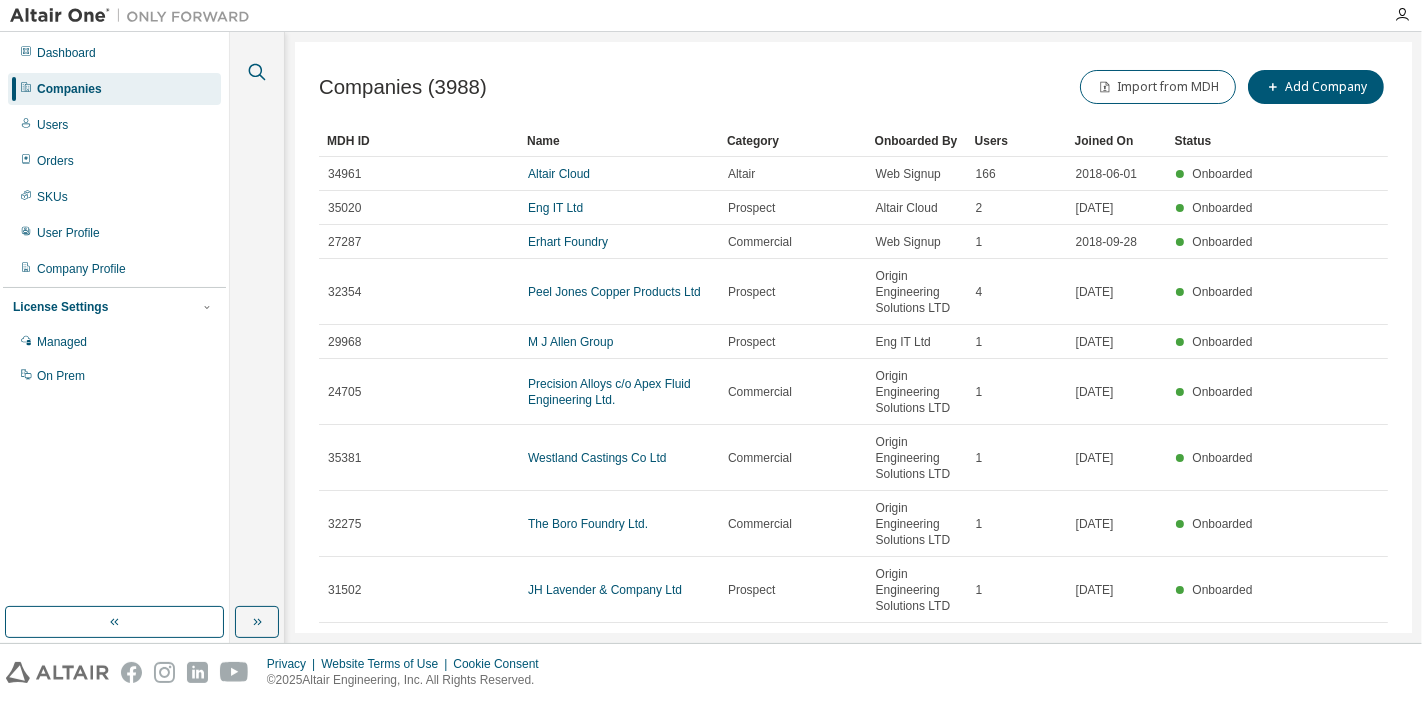 click 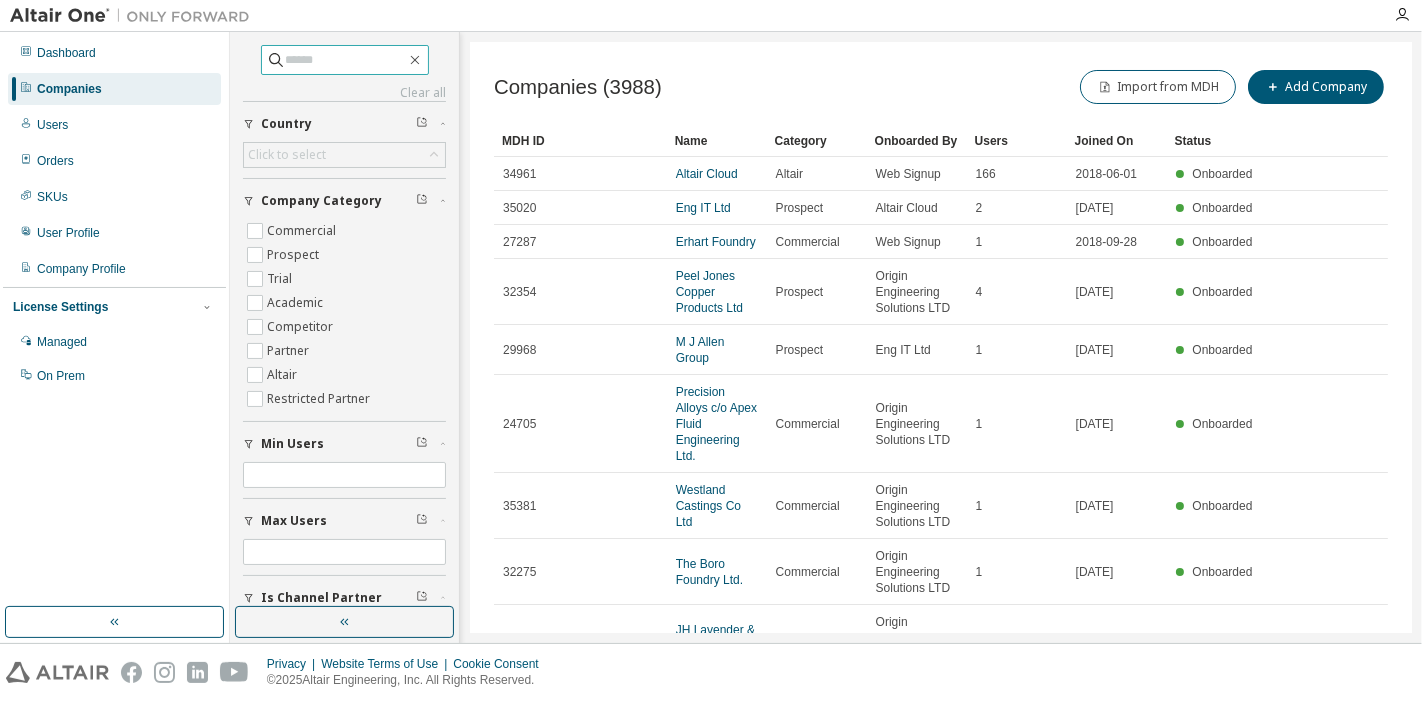 click at bounding box center [346, 60] 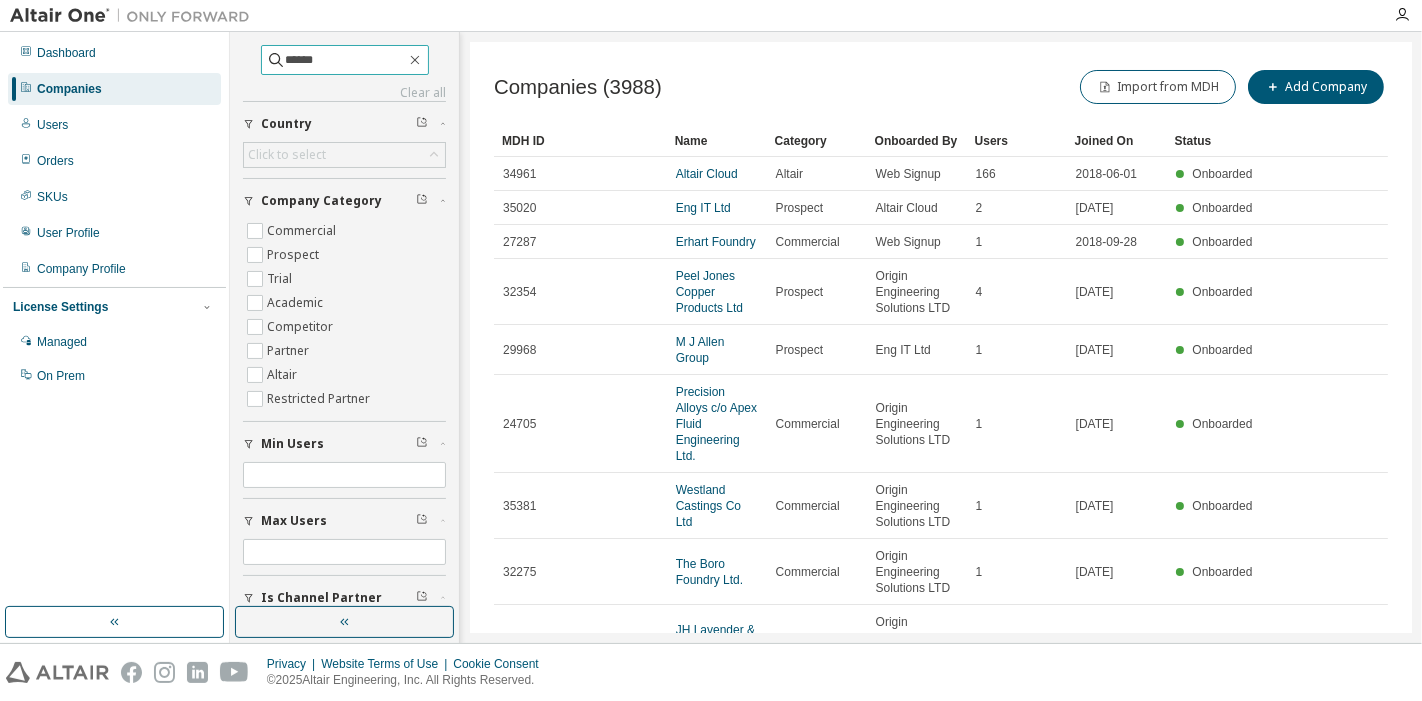 type on "******" 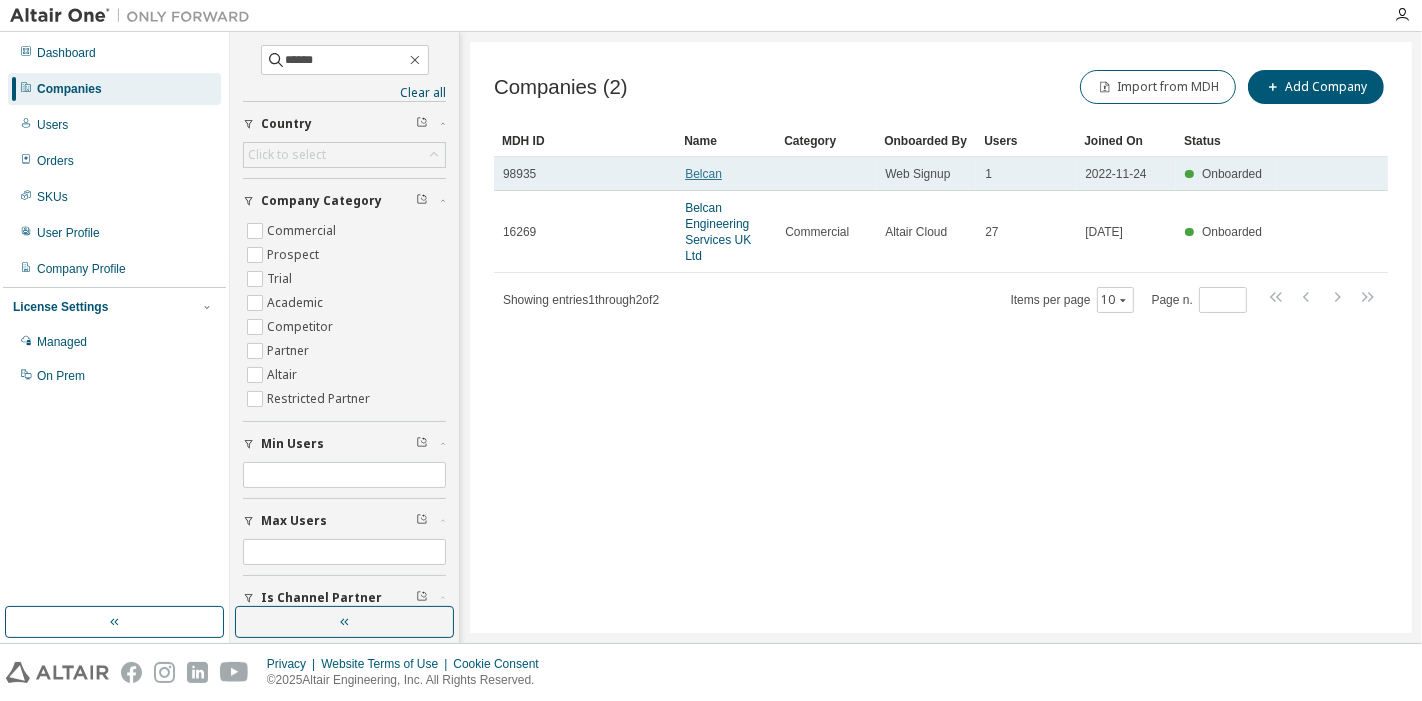 click on "Belcan" at bounding box center [703, 174] 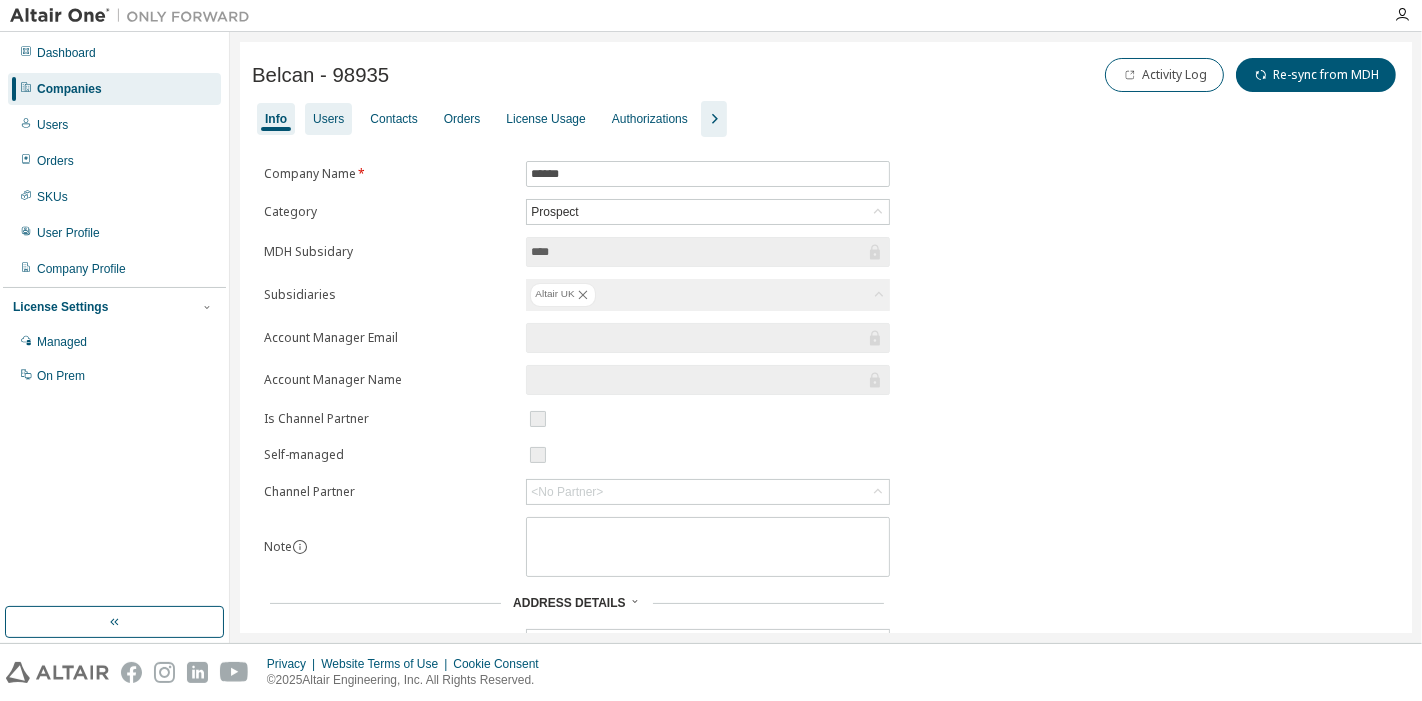 click on "Users" at bounding box center [328, 119] 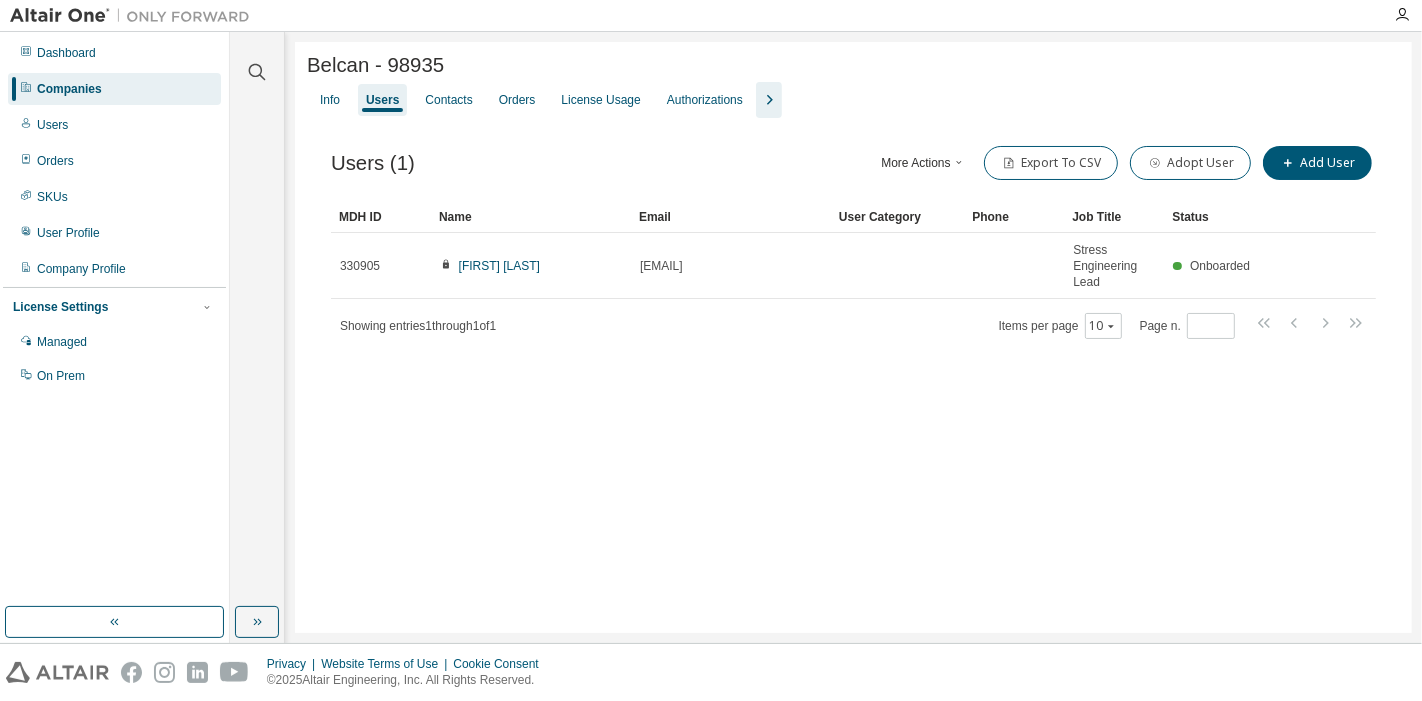 click on "Companies" at bounding box center (69, 89) 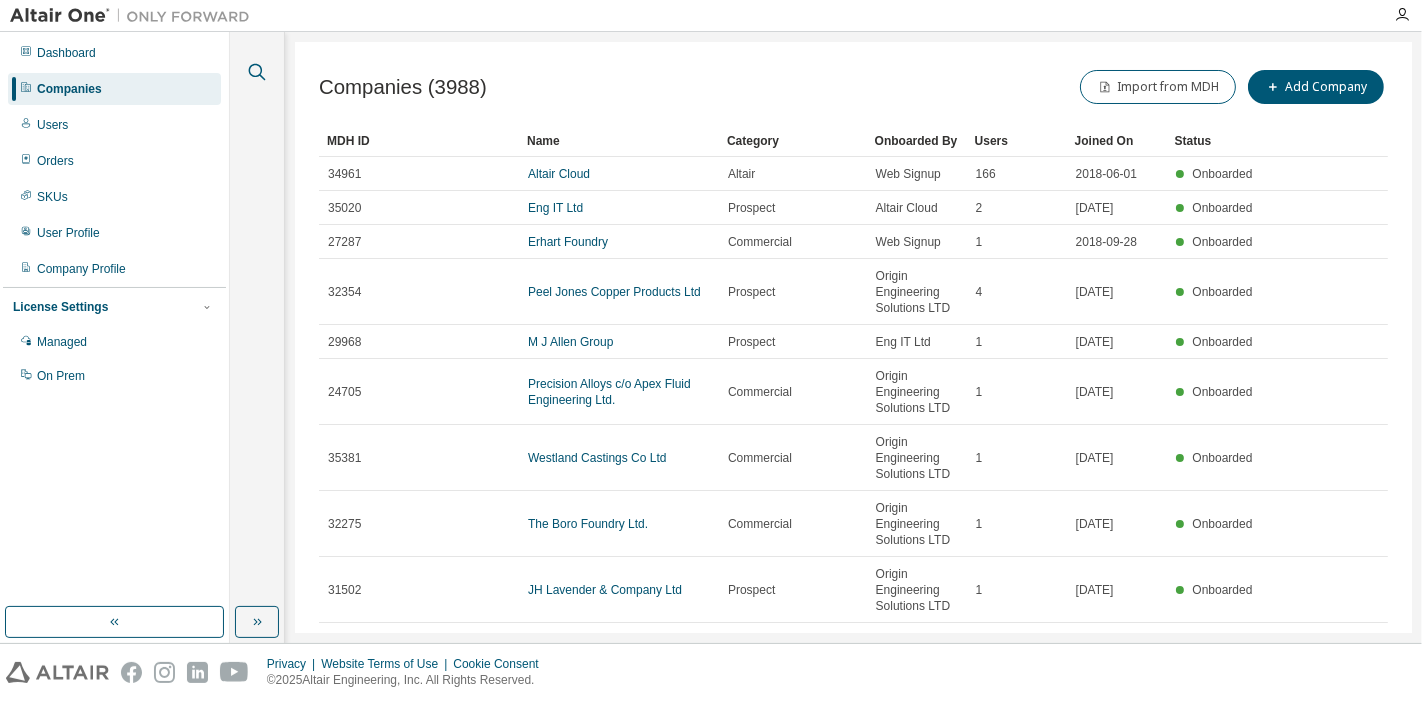 click 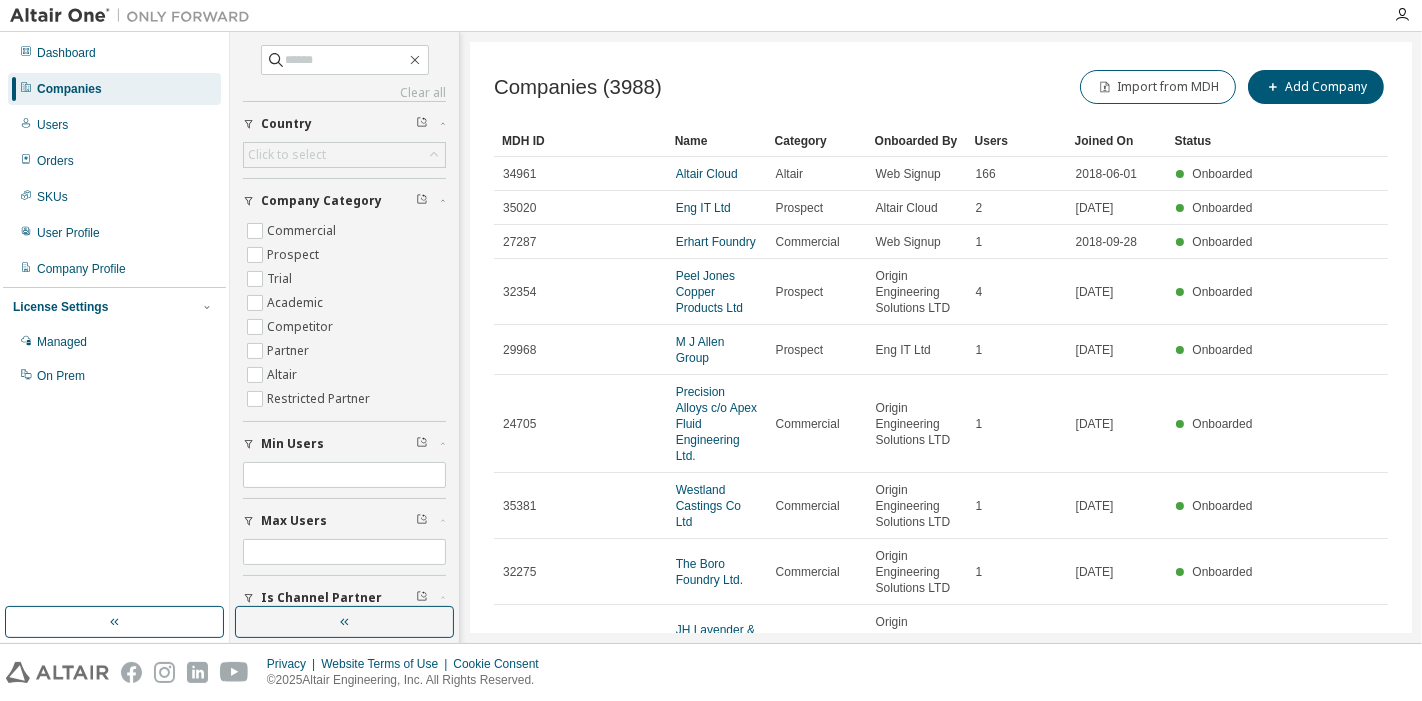 click on "Clear all Is Channel Partner Yes No Max Users Min Users Company Category Commercial Prospect Trial Academic Competitor Partner Altair Restricted Partner Country Click to select" at bounding box center (344, 319) 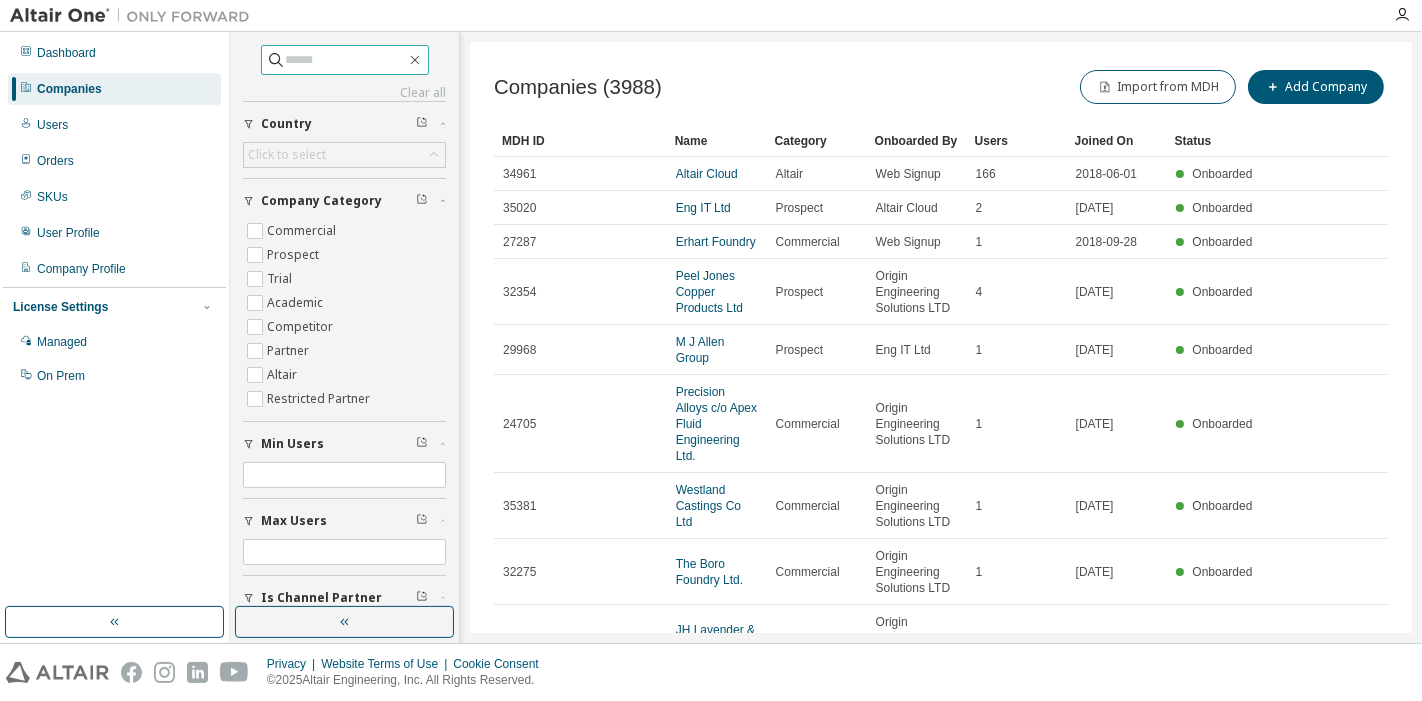 click at bounding box center (346, 60) 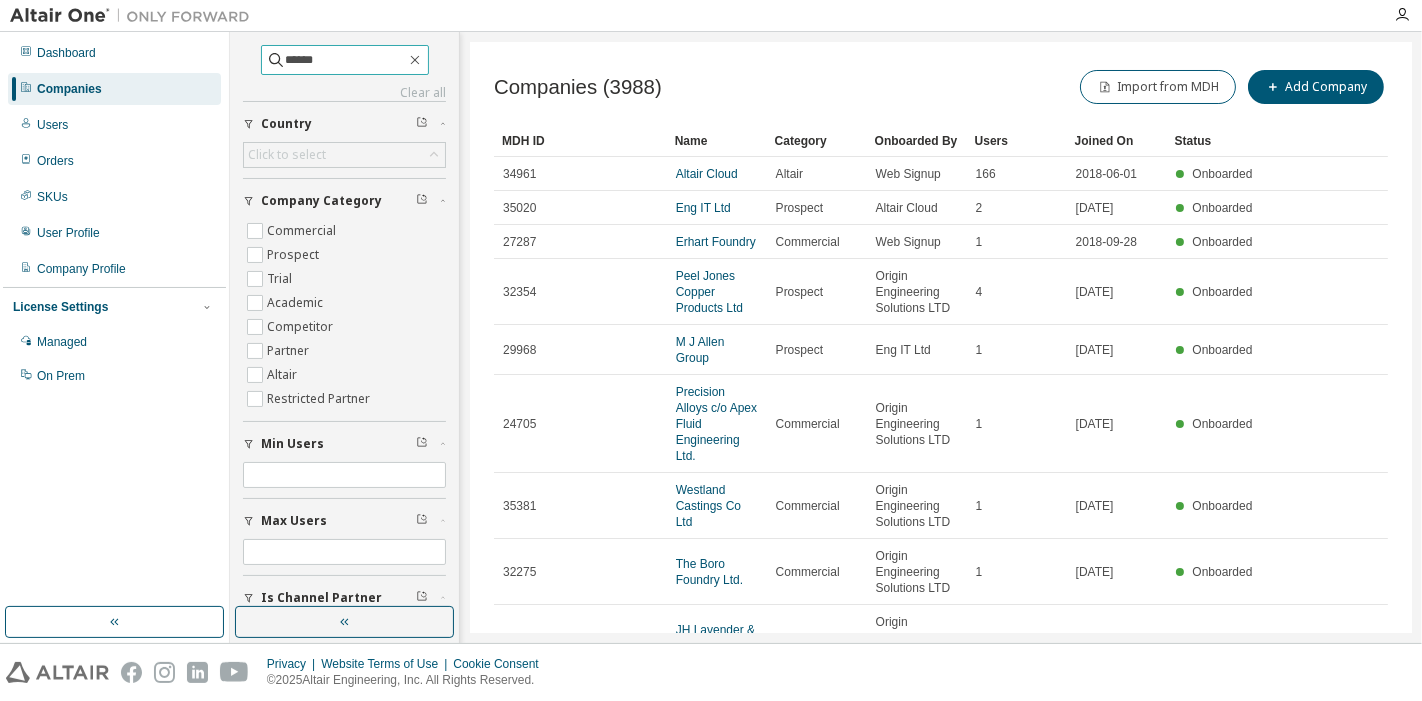 type on "******" 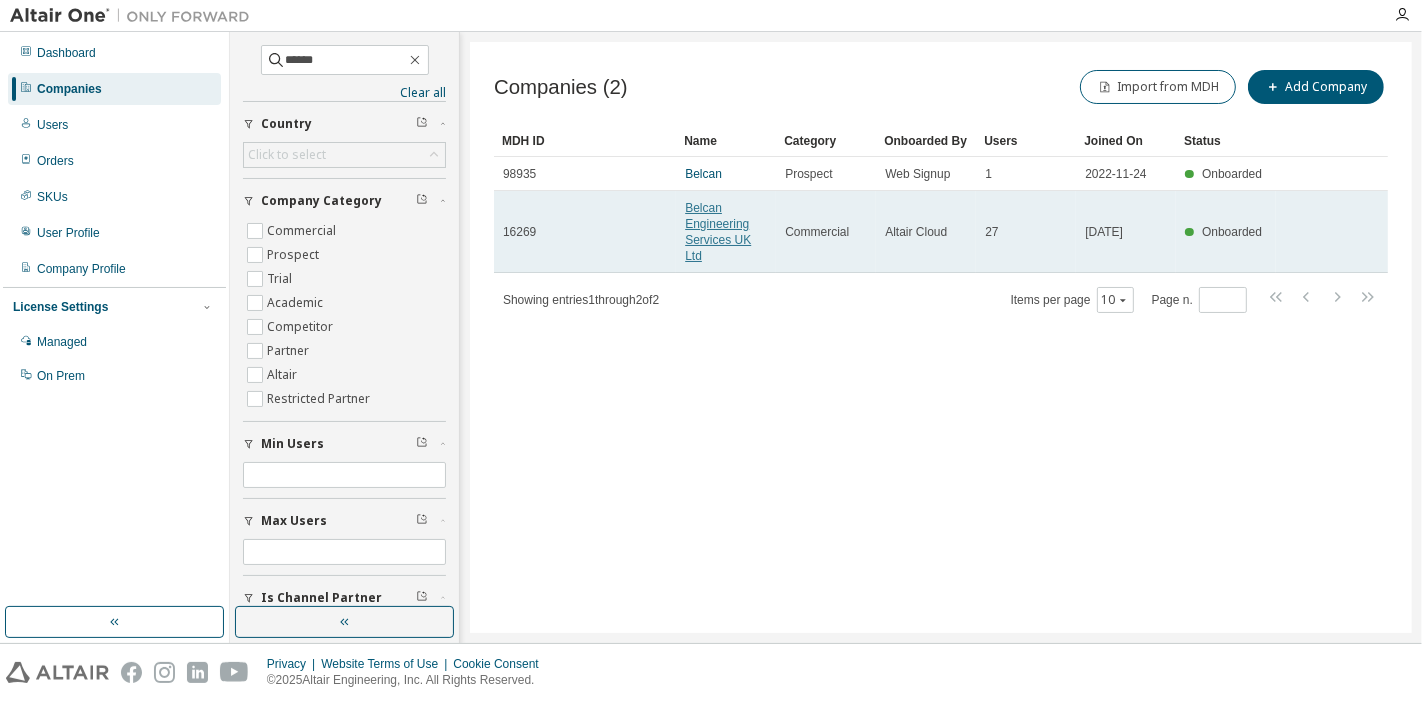 click on "Belcan Engineering Services UK Ltd" at bounding box center (718, 232) 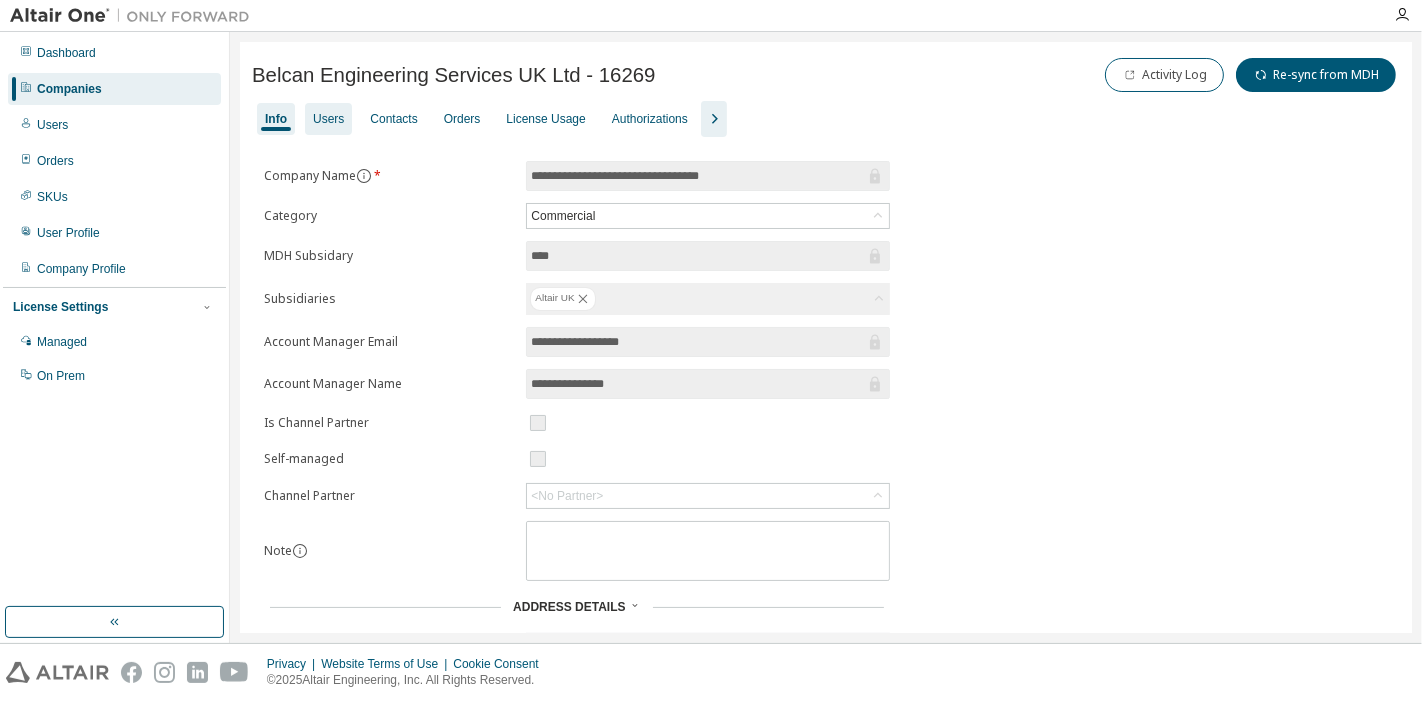 click on "Users" at bounding box center (328, 119) 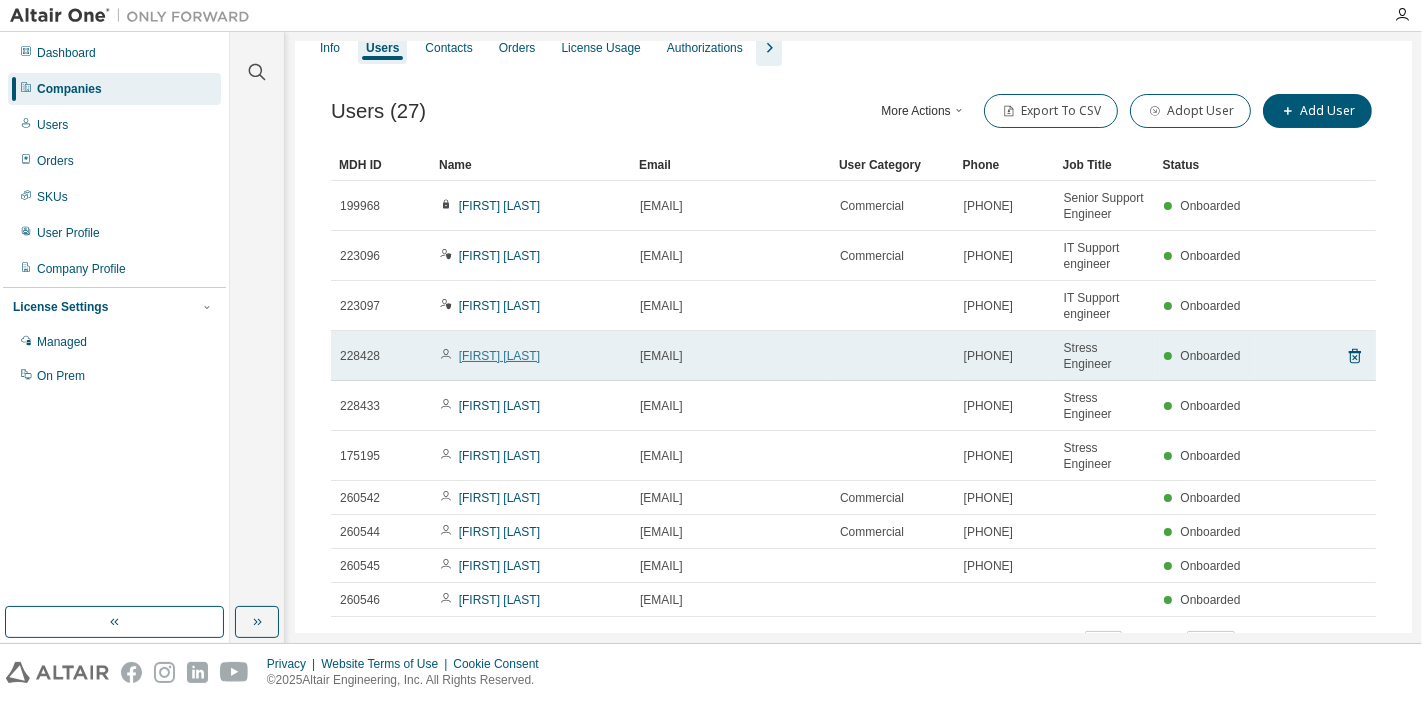 scroll, scrollTop: 95, scrollLeft: 0, axis: vertical 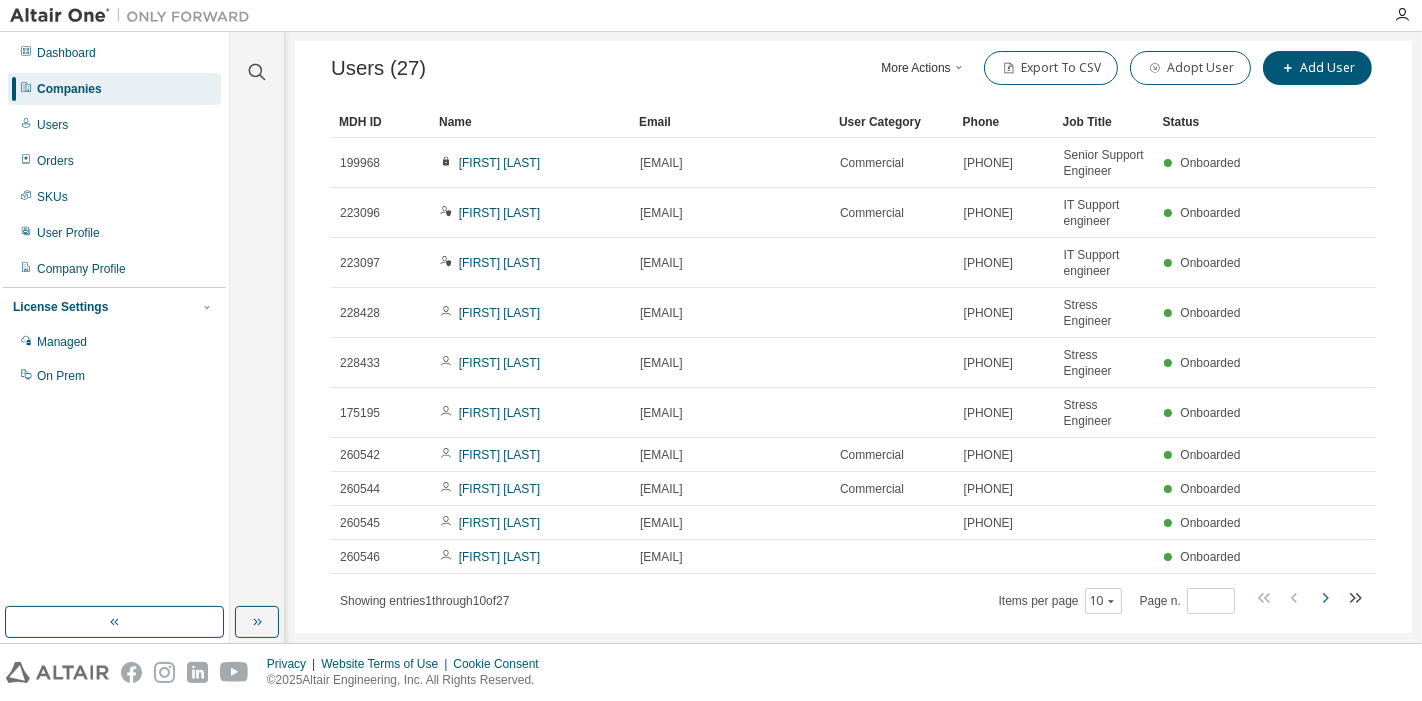 click 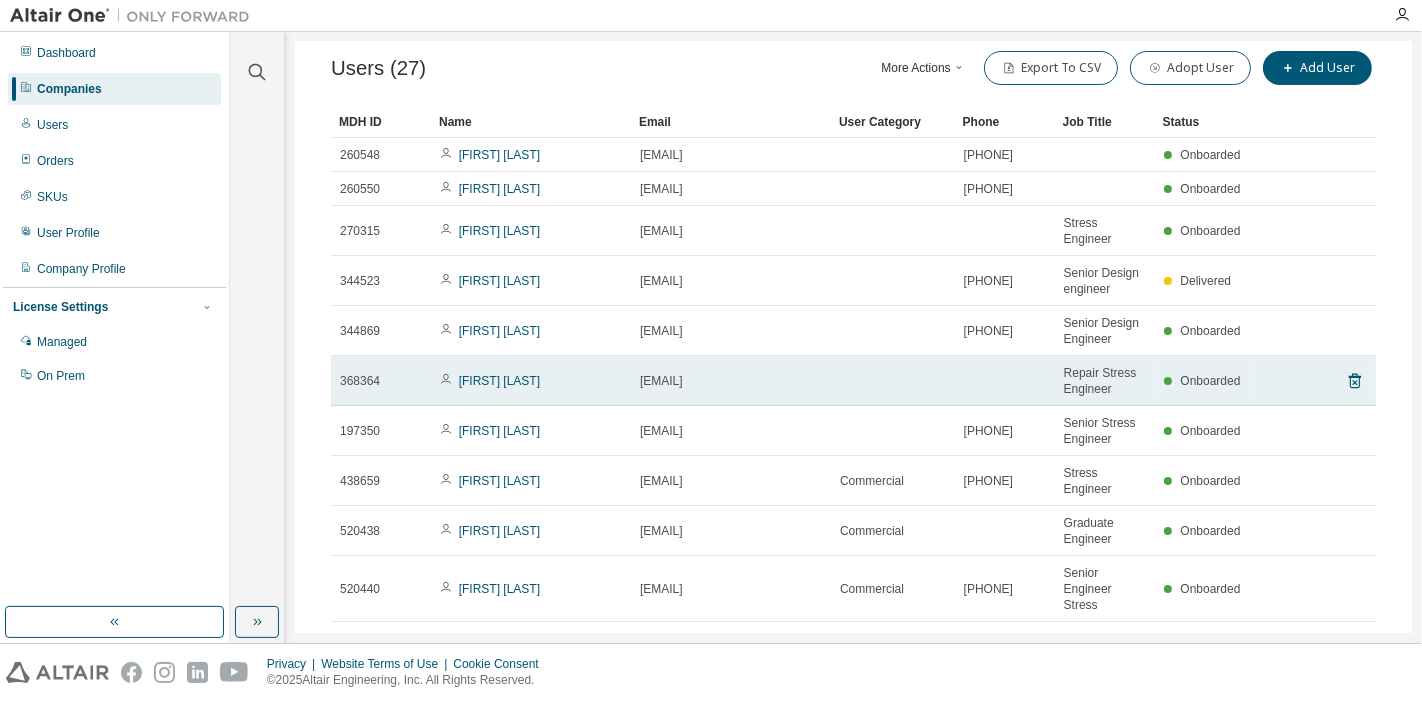 scroll, scrollTop: 142, scrollLeft: 0, axis: vertical 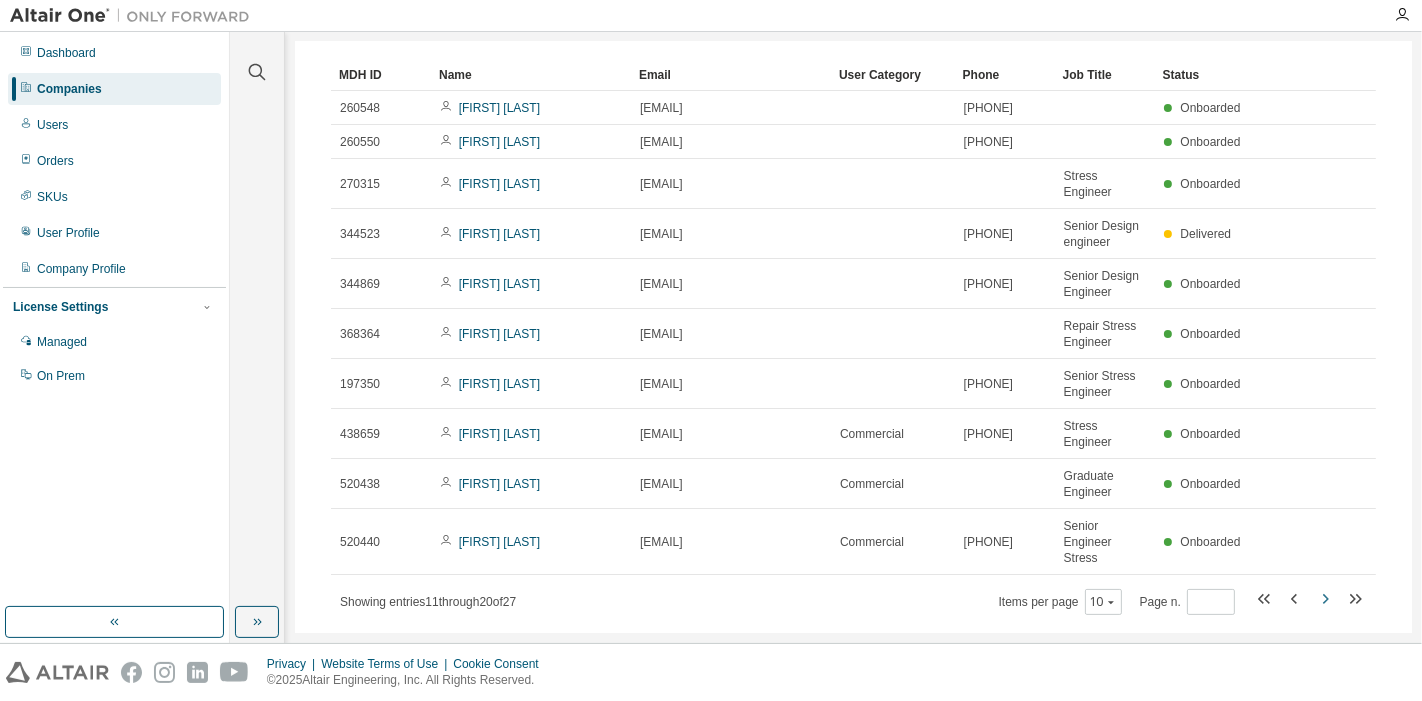 click 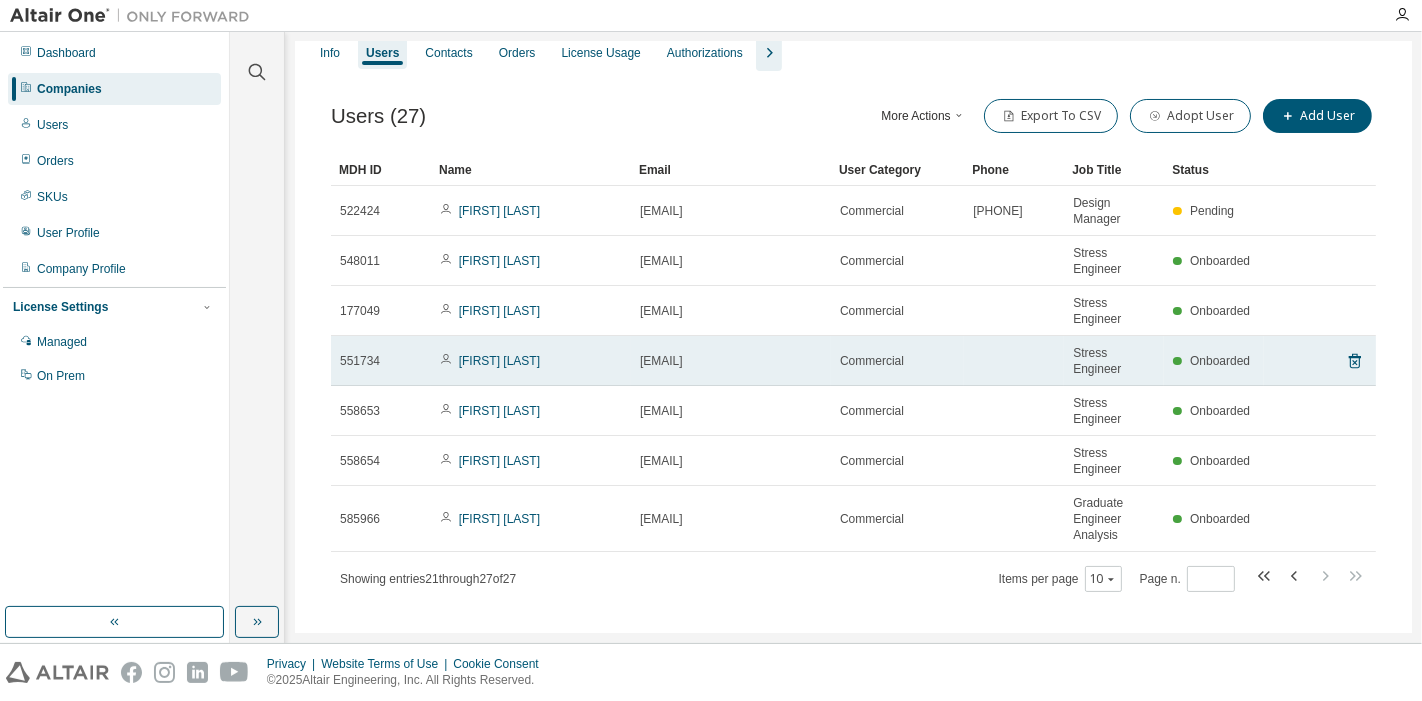 scroll, scrollTop: 0, scrollLeft: 0, axis: both 